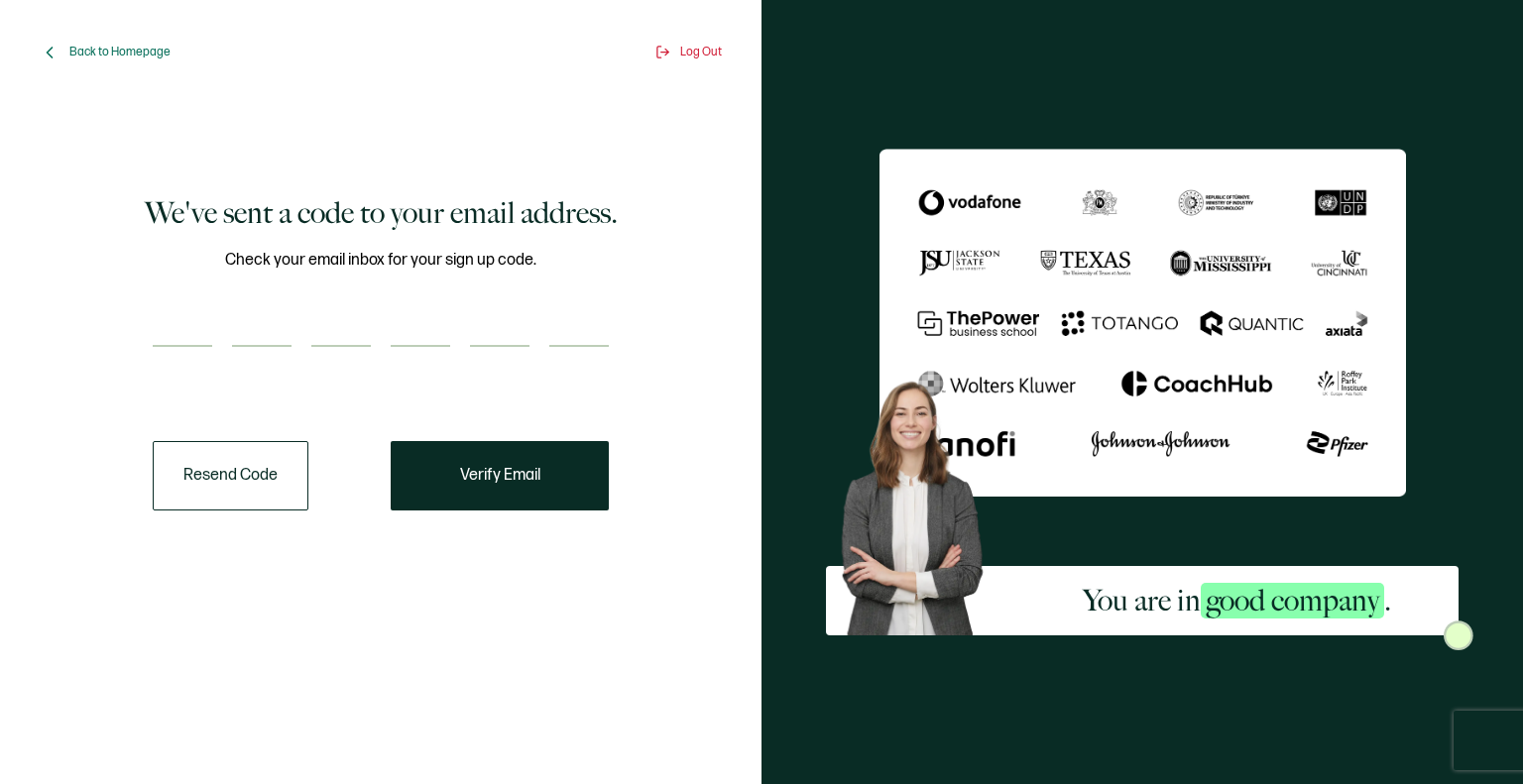scroll, scrollTop: 0, scrollLeft: 0, axis: both 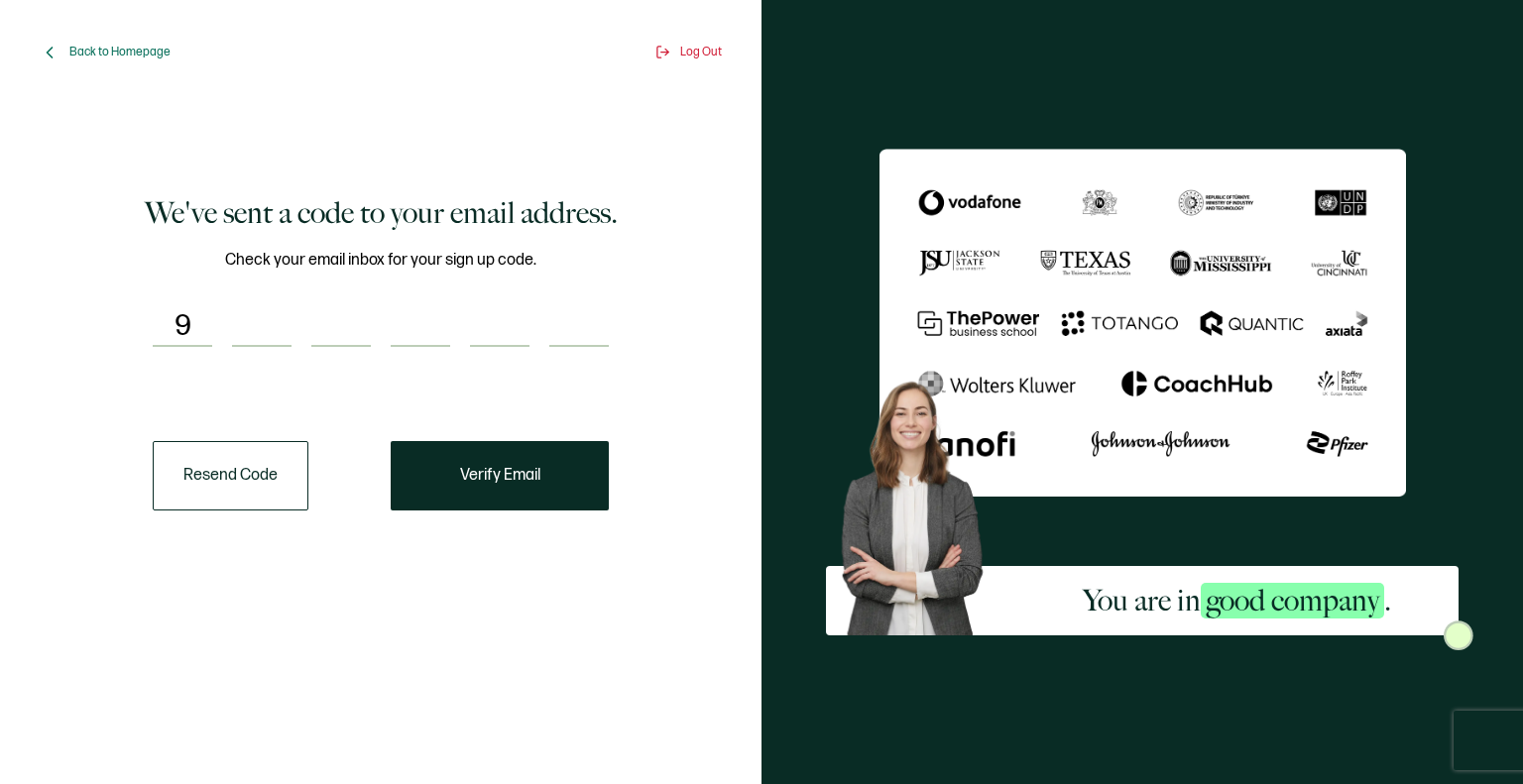type on "9" 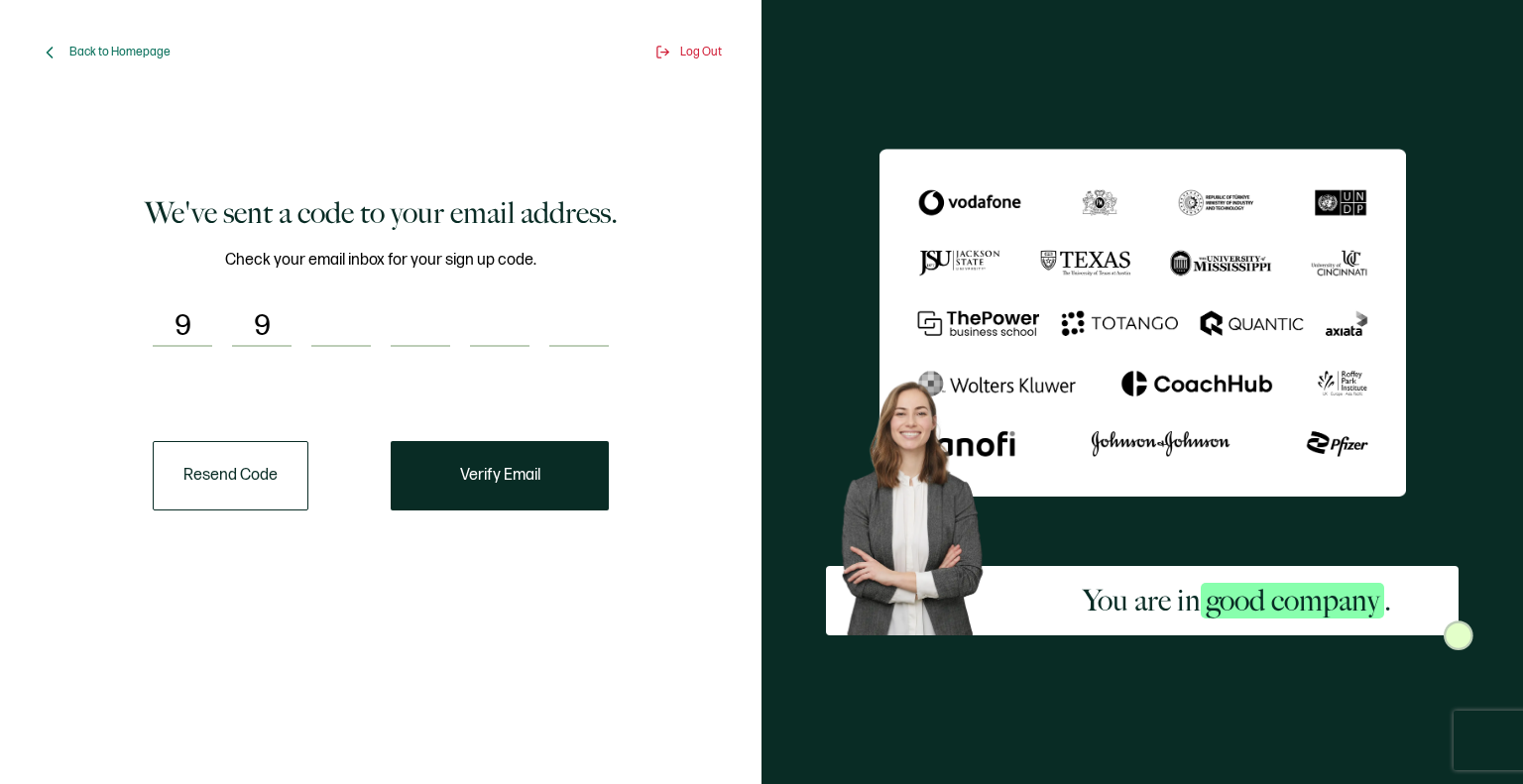 type on "0" 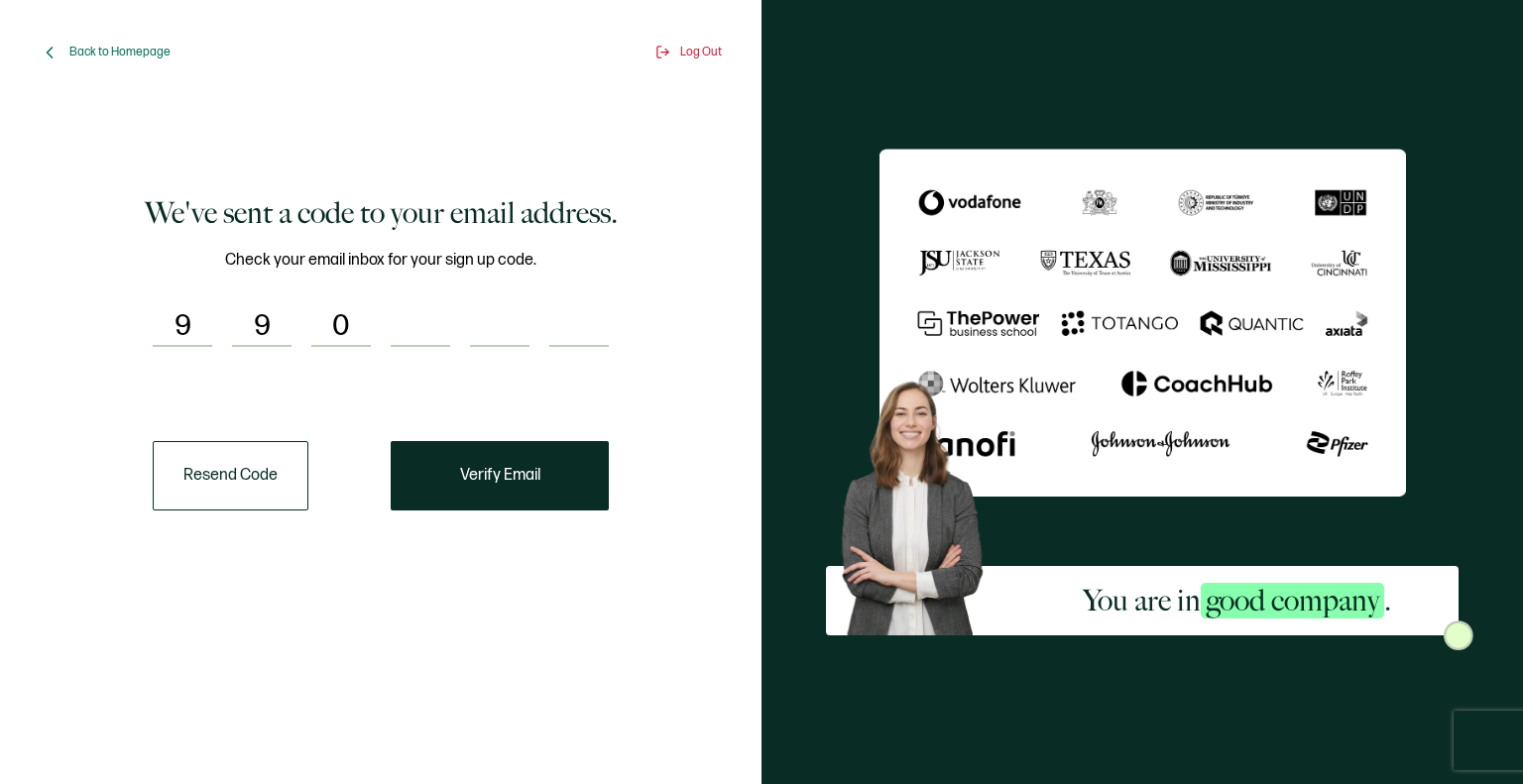 type on "0" 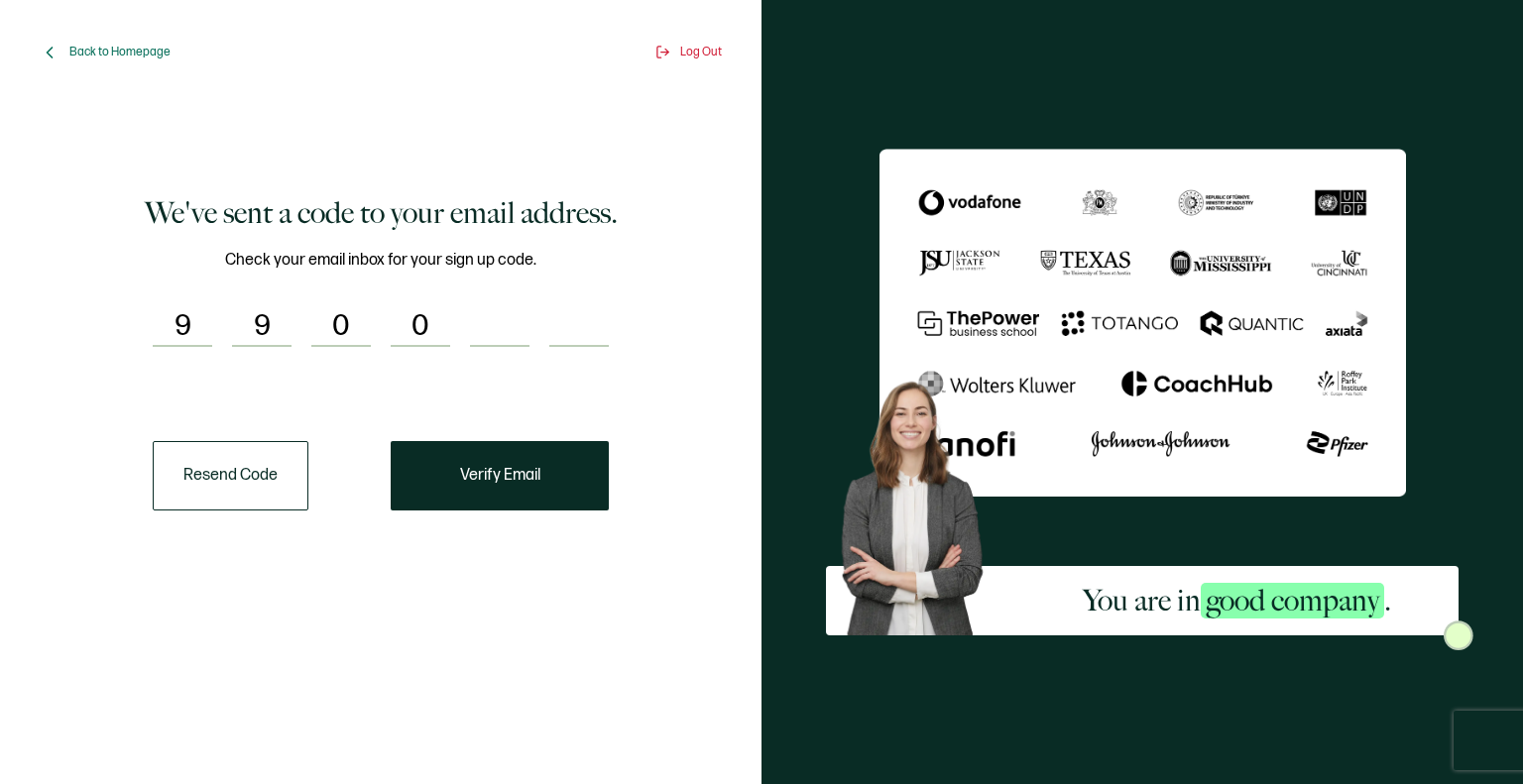 type on "9" 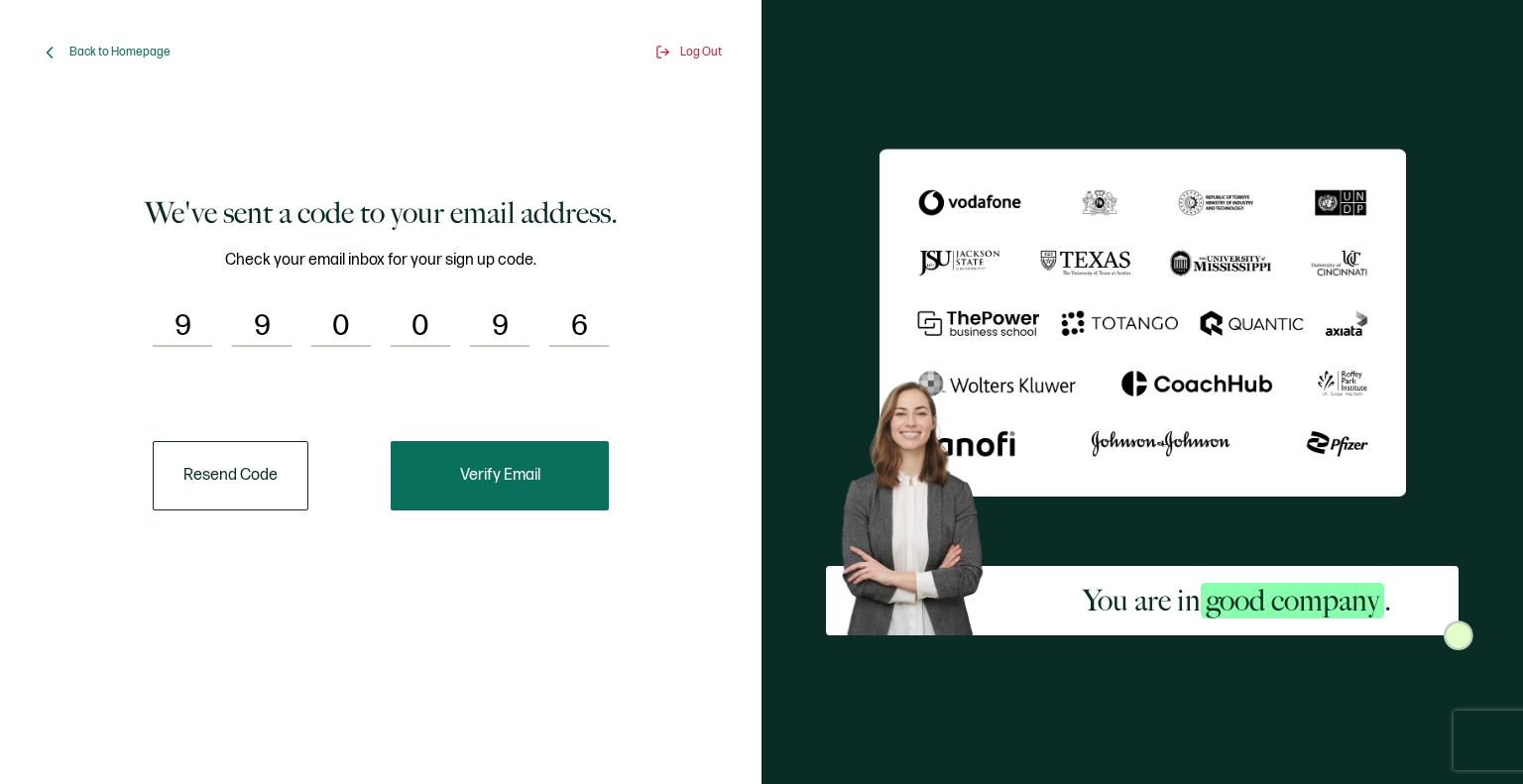 type on "6" 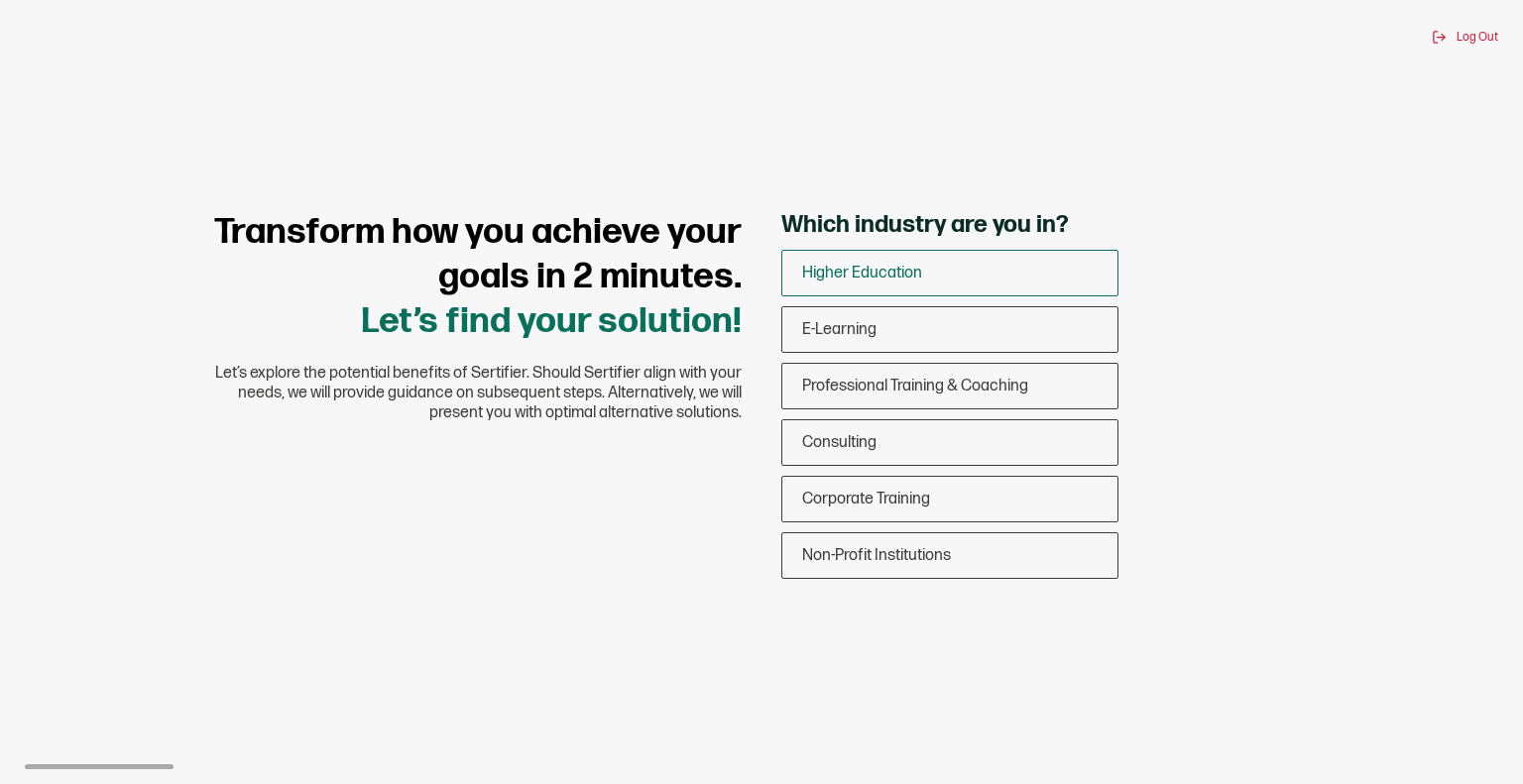 click on "Higher Education" at bounding box center [862, 273] 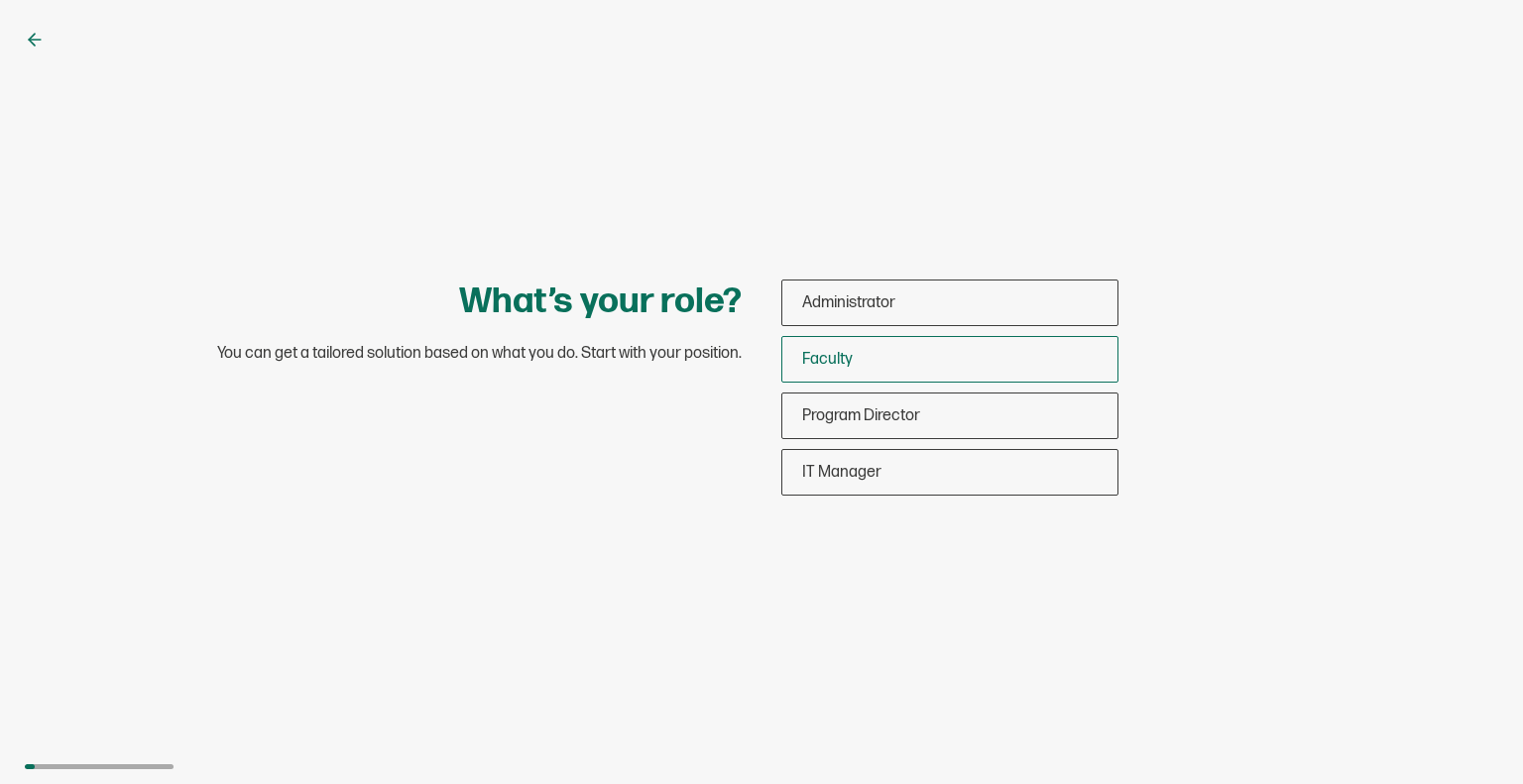 click on "Faculty" at bounding box center [950, 359] 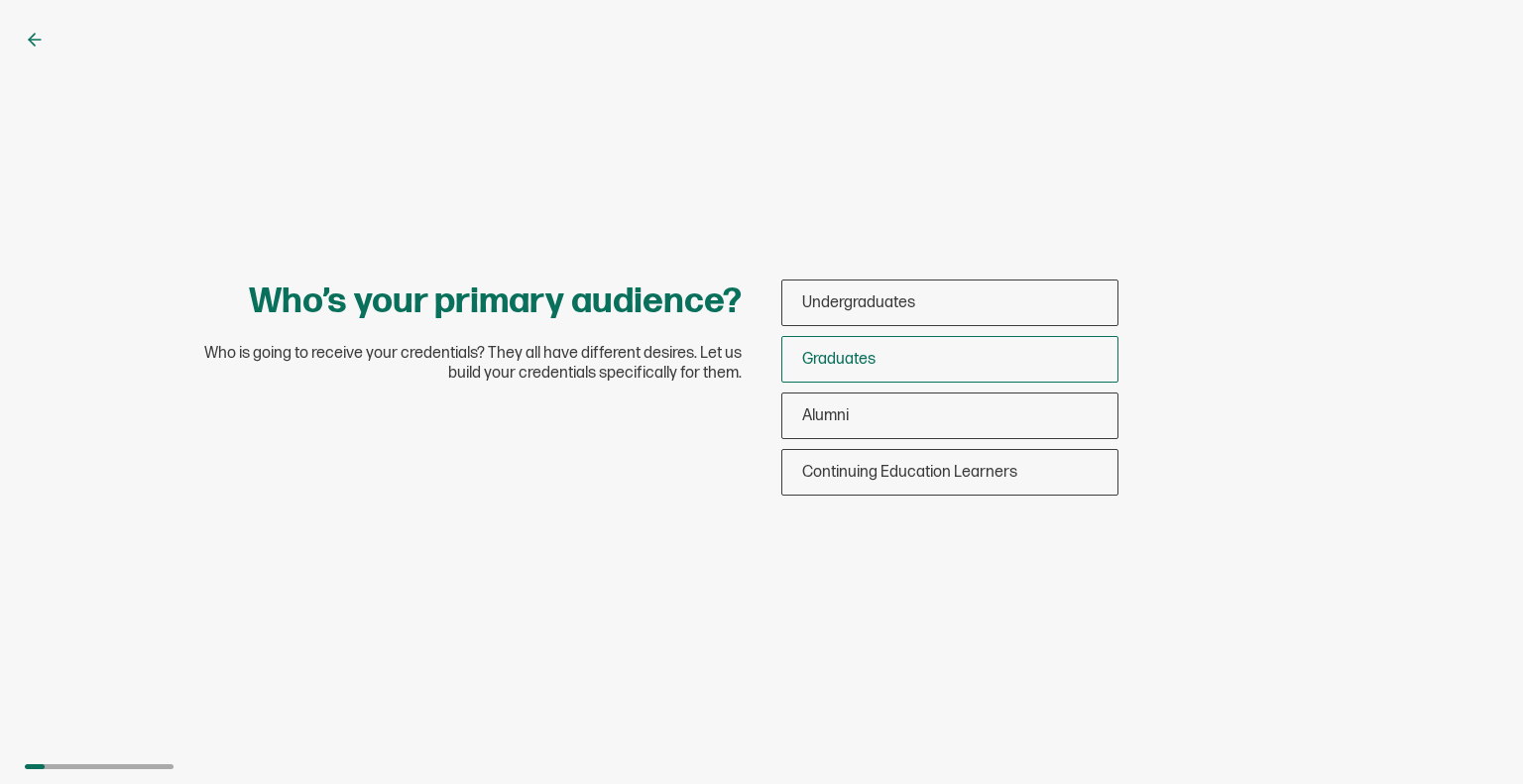 click on "Graduates" at bounding box center [839, 359] 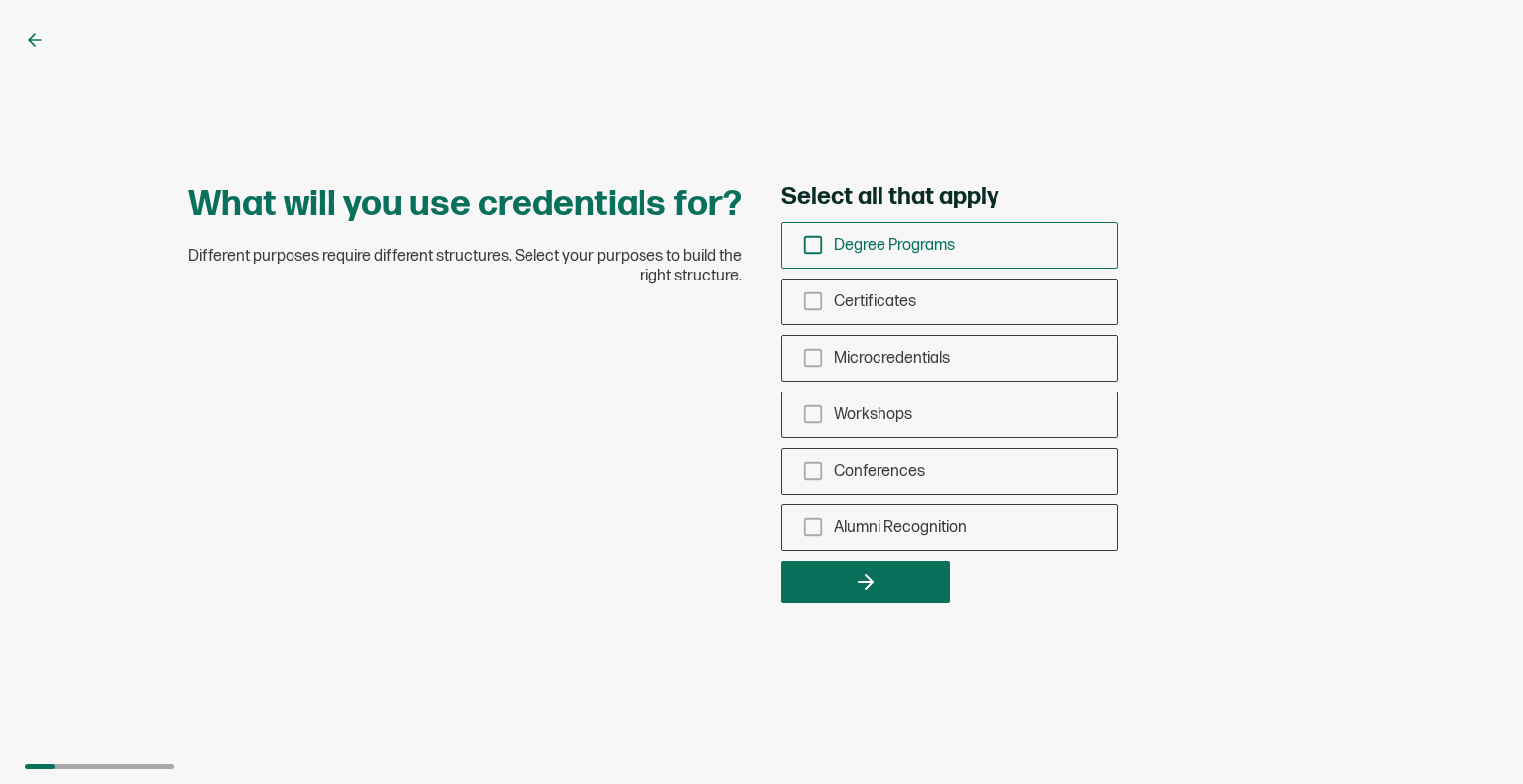 click on "Degree Programs" at bounding box center [950, 245] 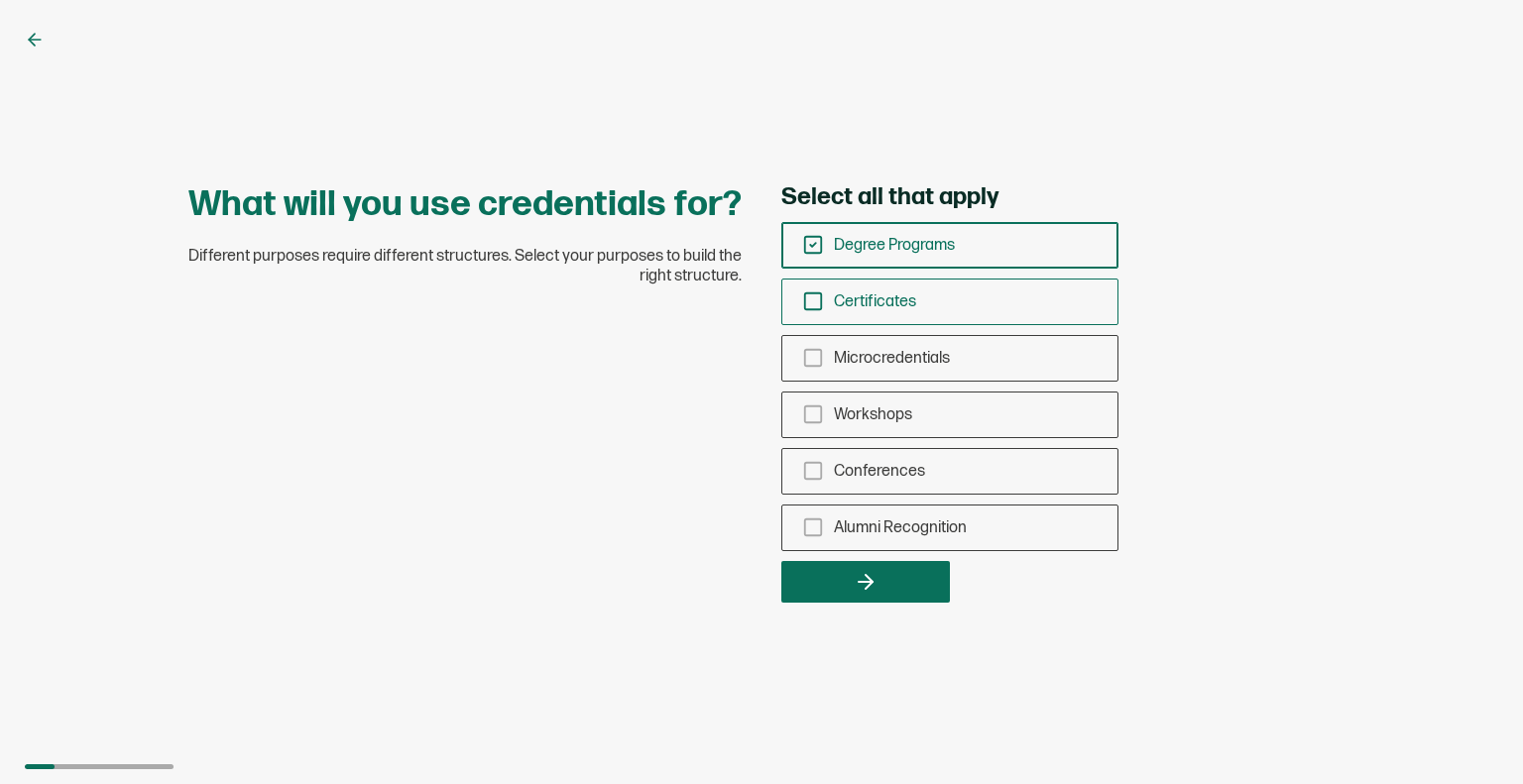 click 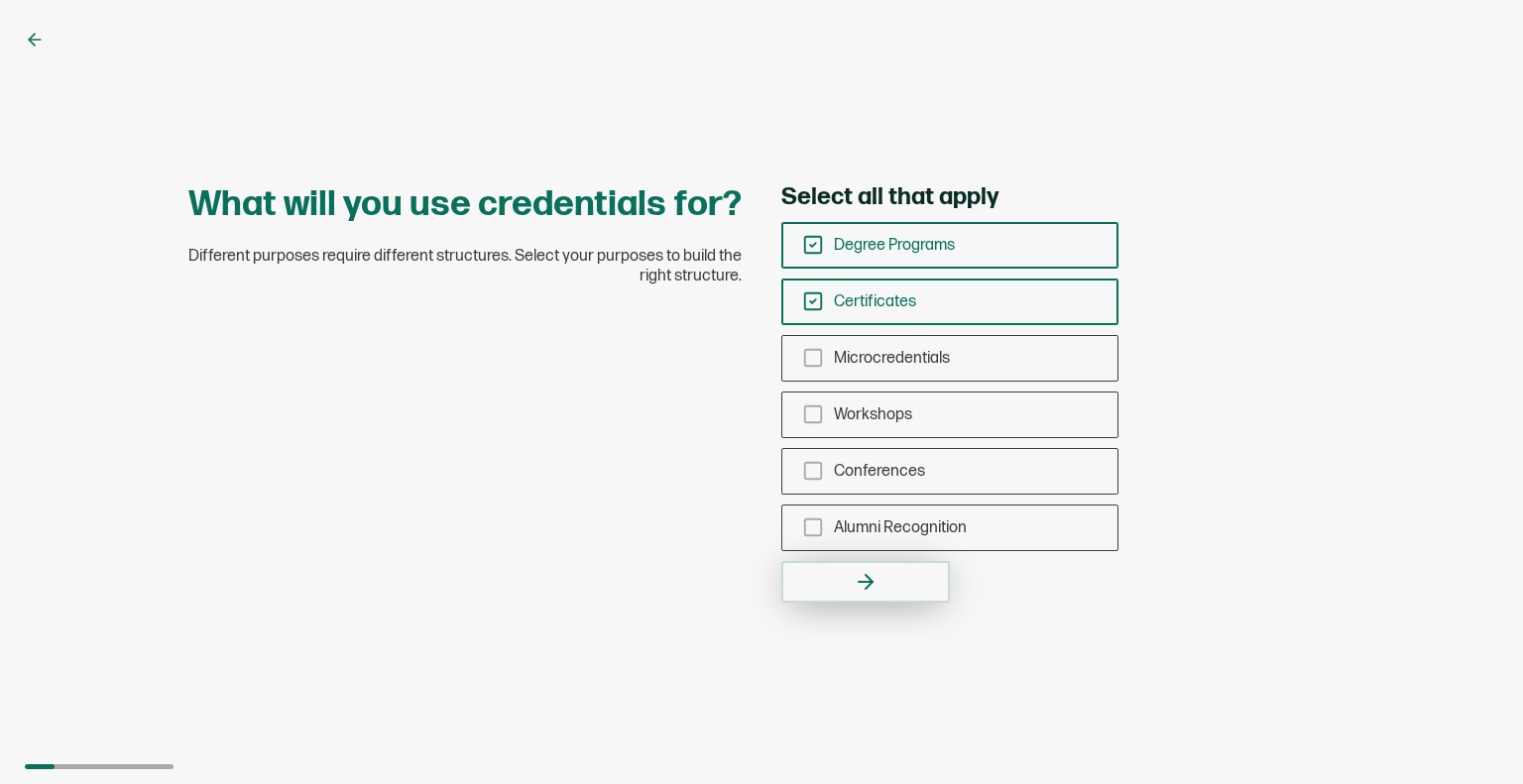 click 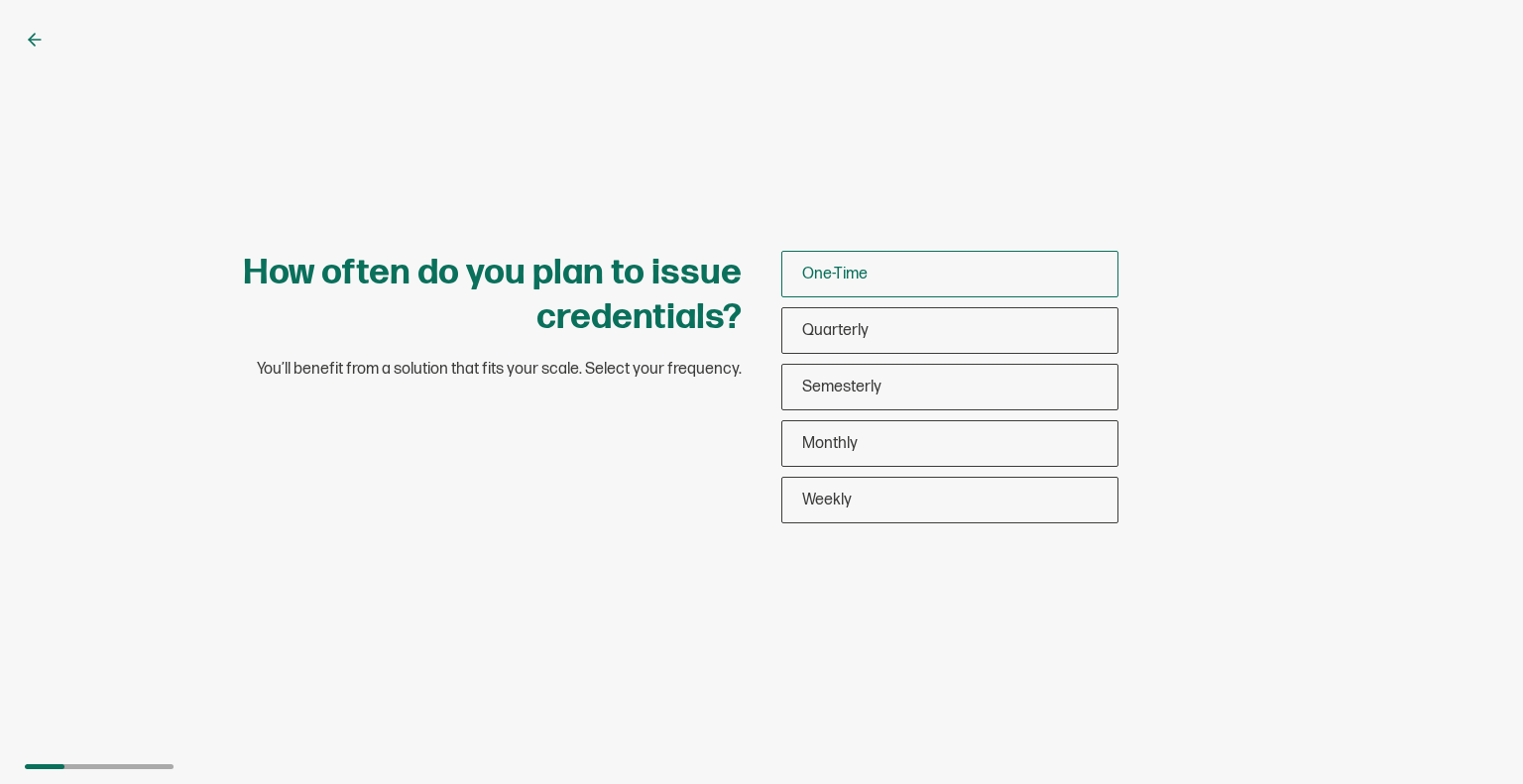 click on "One-Time" at bounding box center [835, 274] 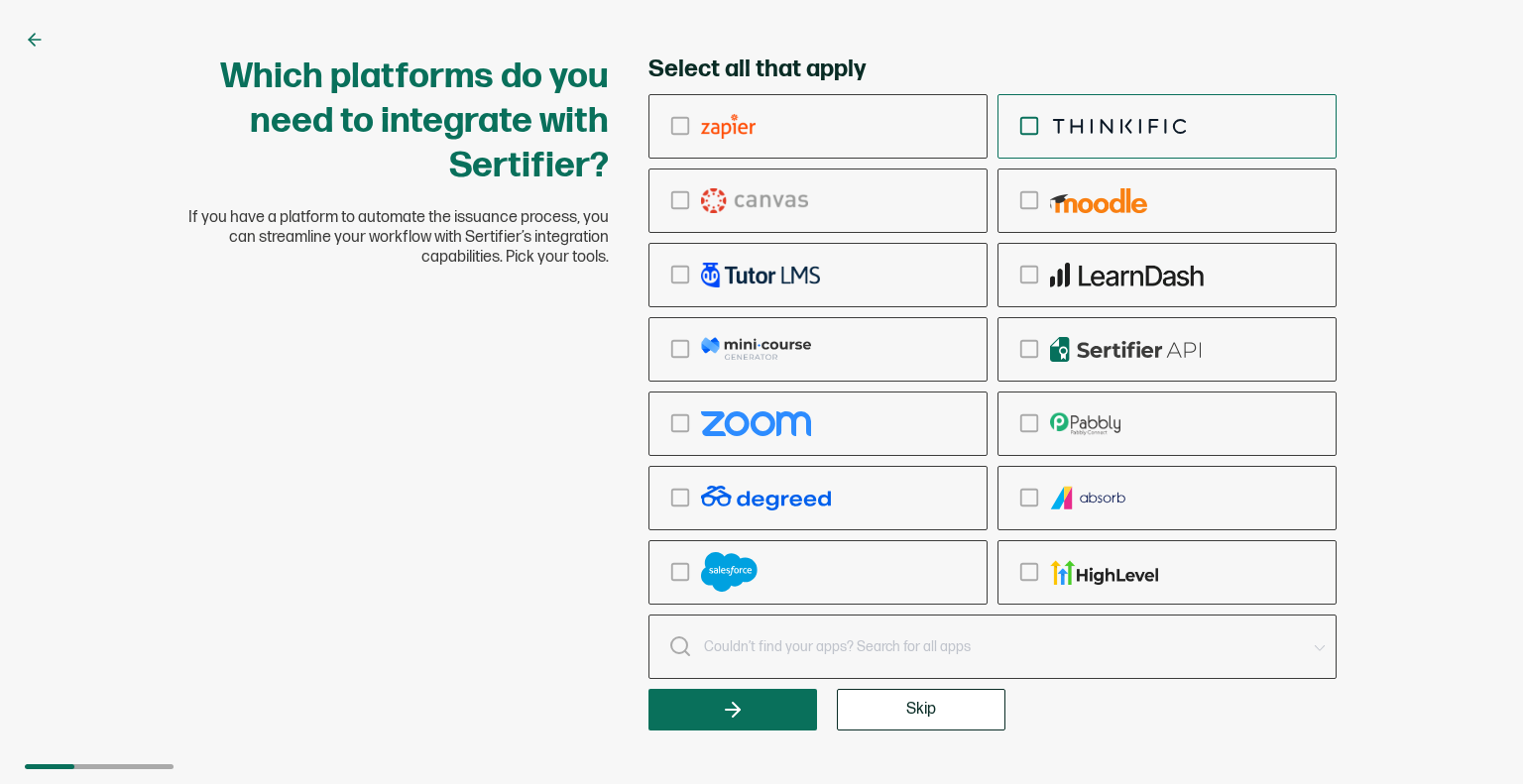 click 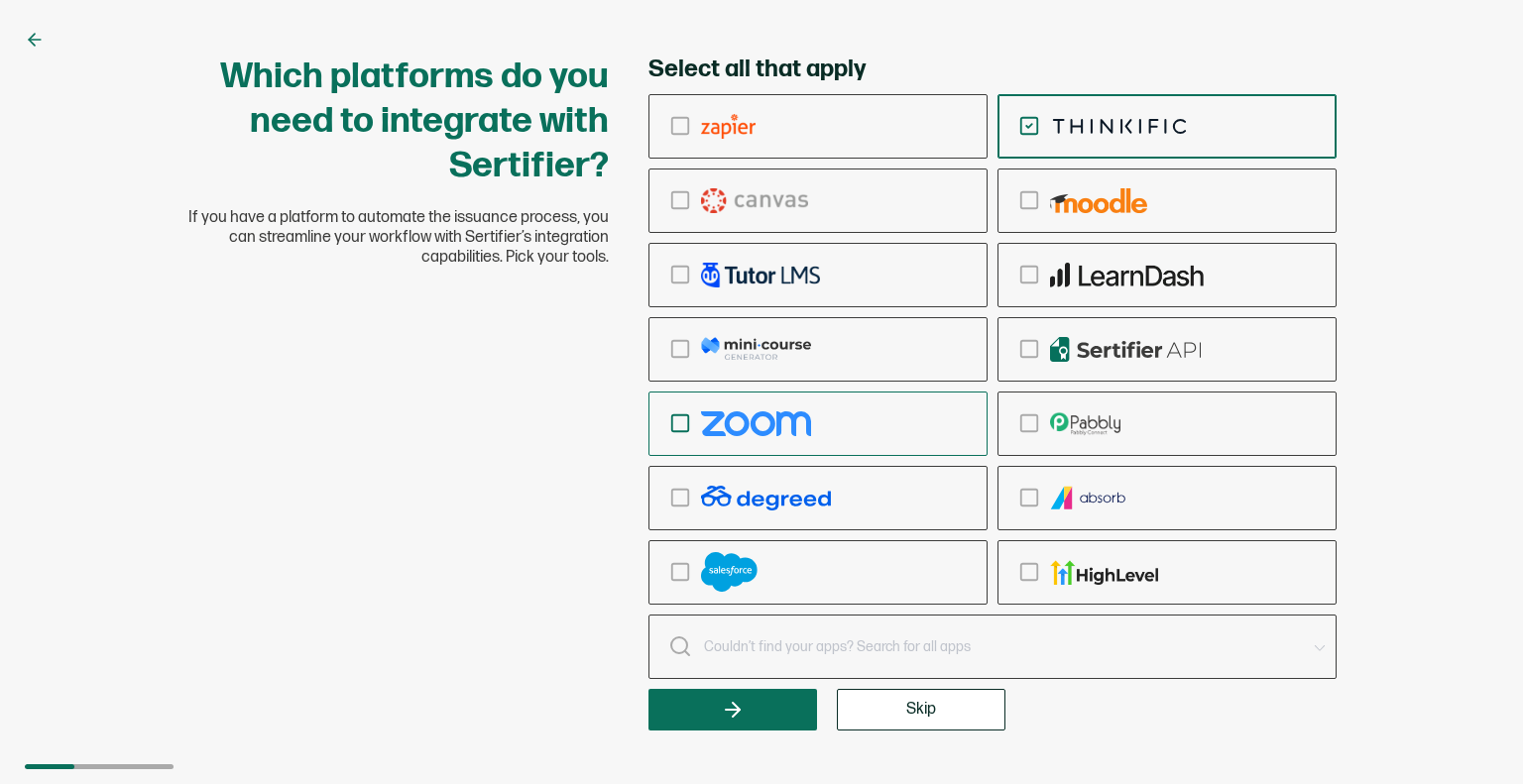 click at bounding box center (818, 423) 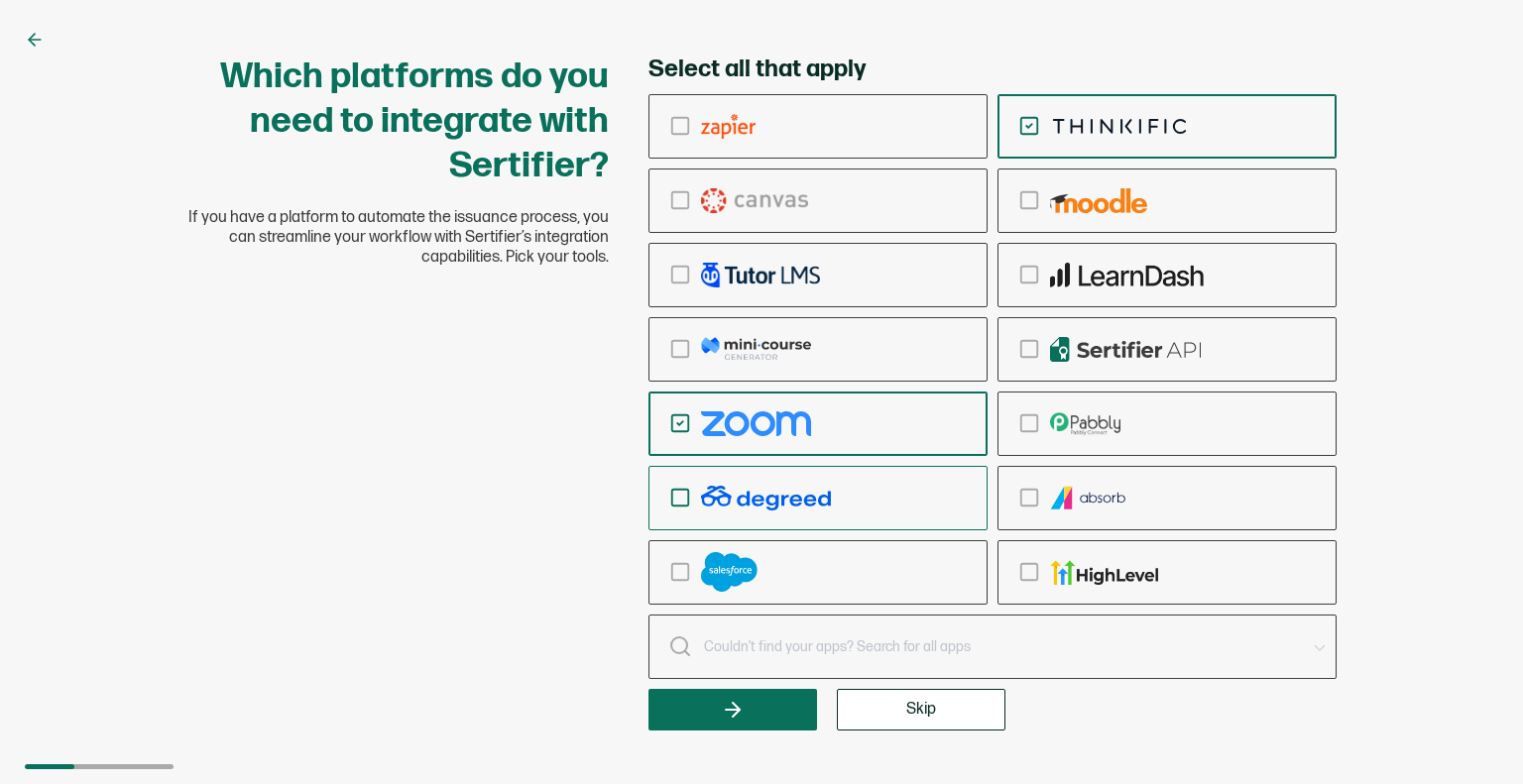 drag, startPoint x: 670, startPoint y: 502, endPoint x: 678, endPoint y: 488, distance: 16.124515 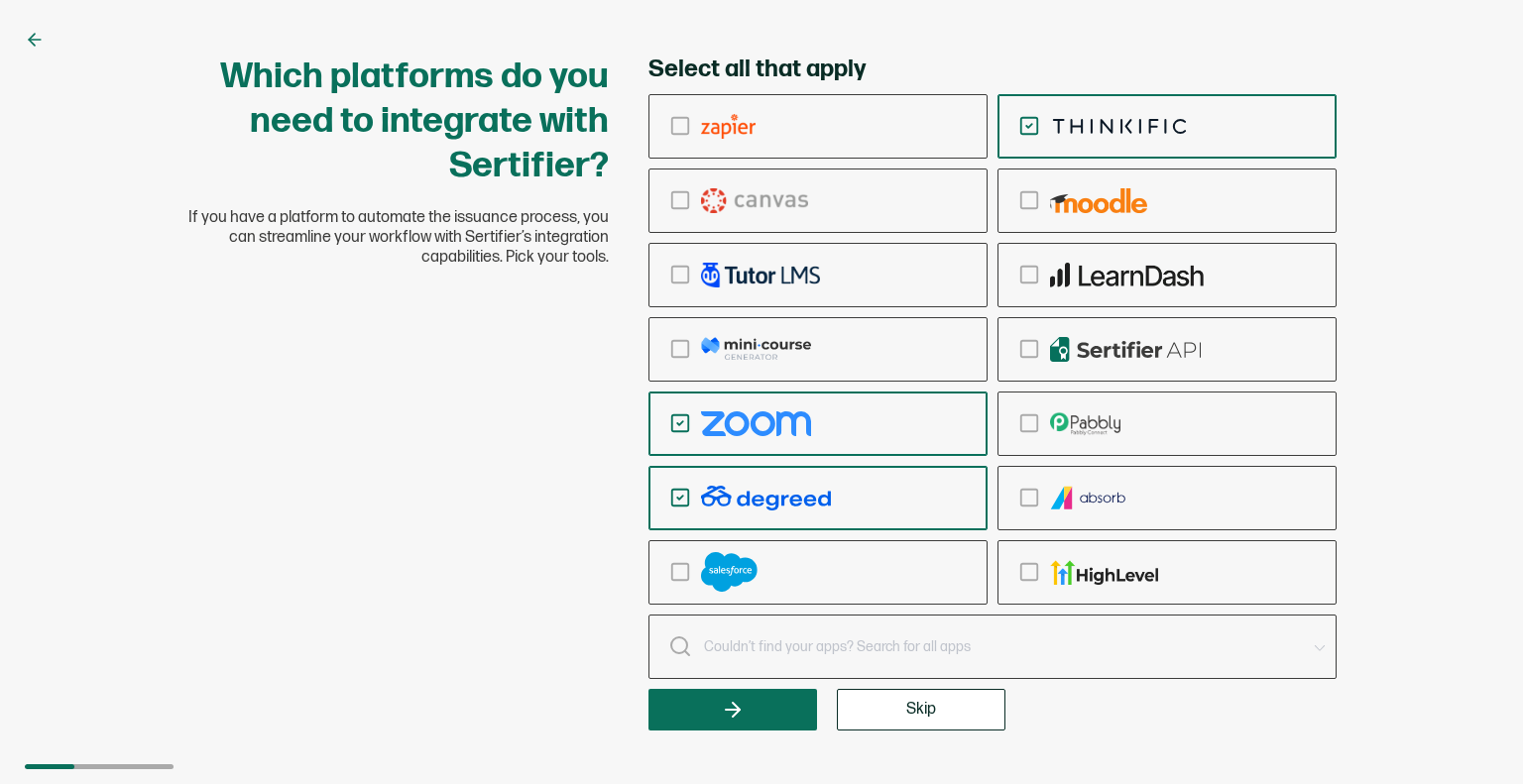 click 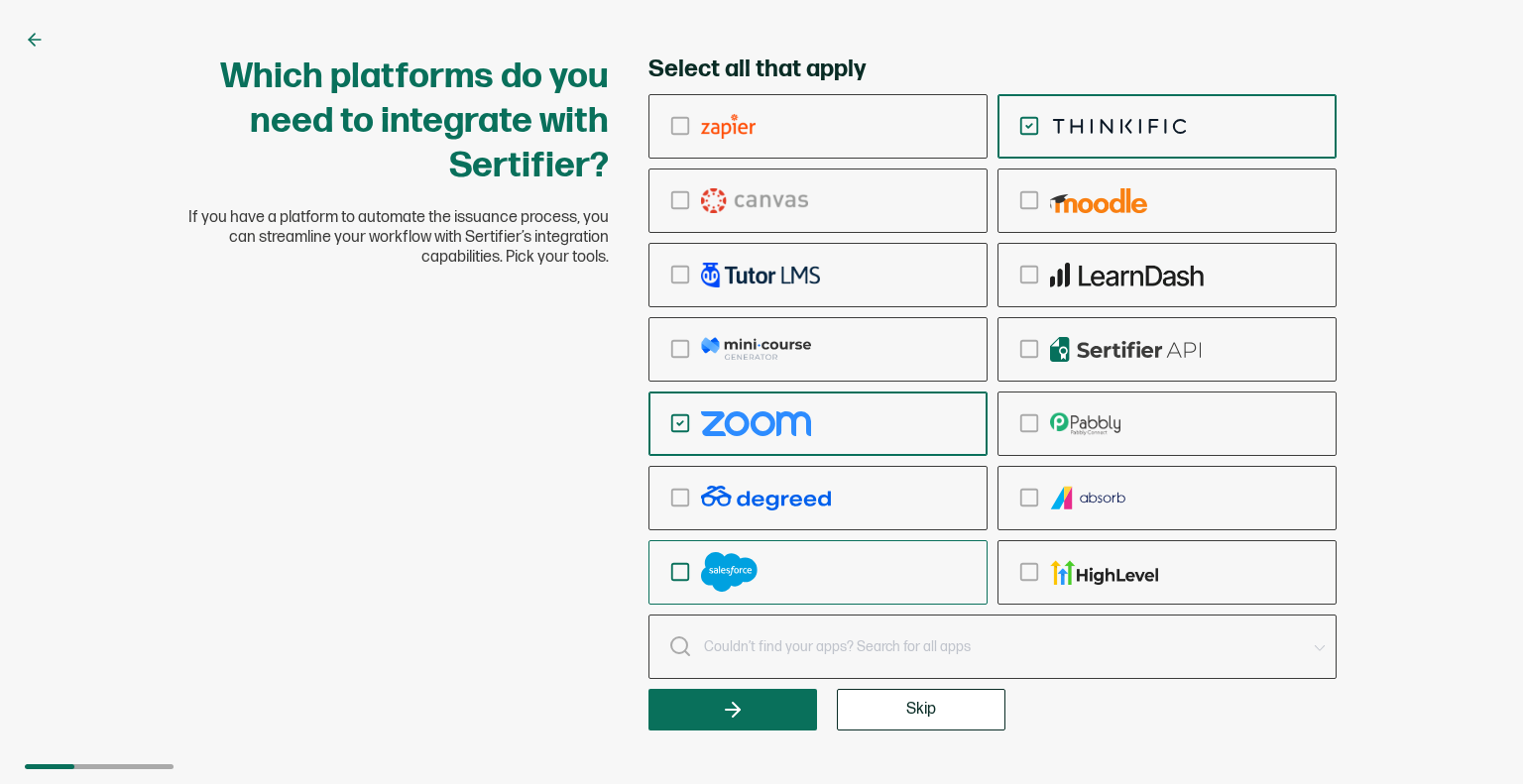 click 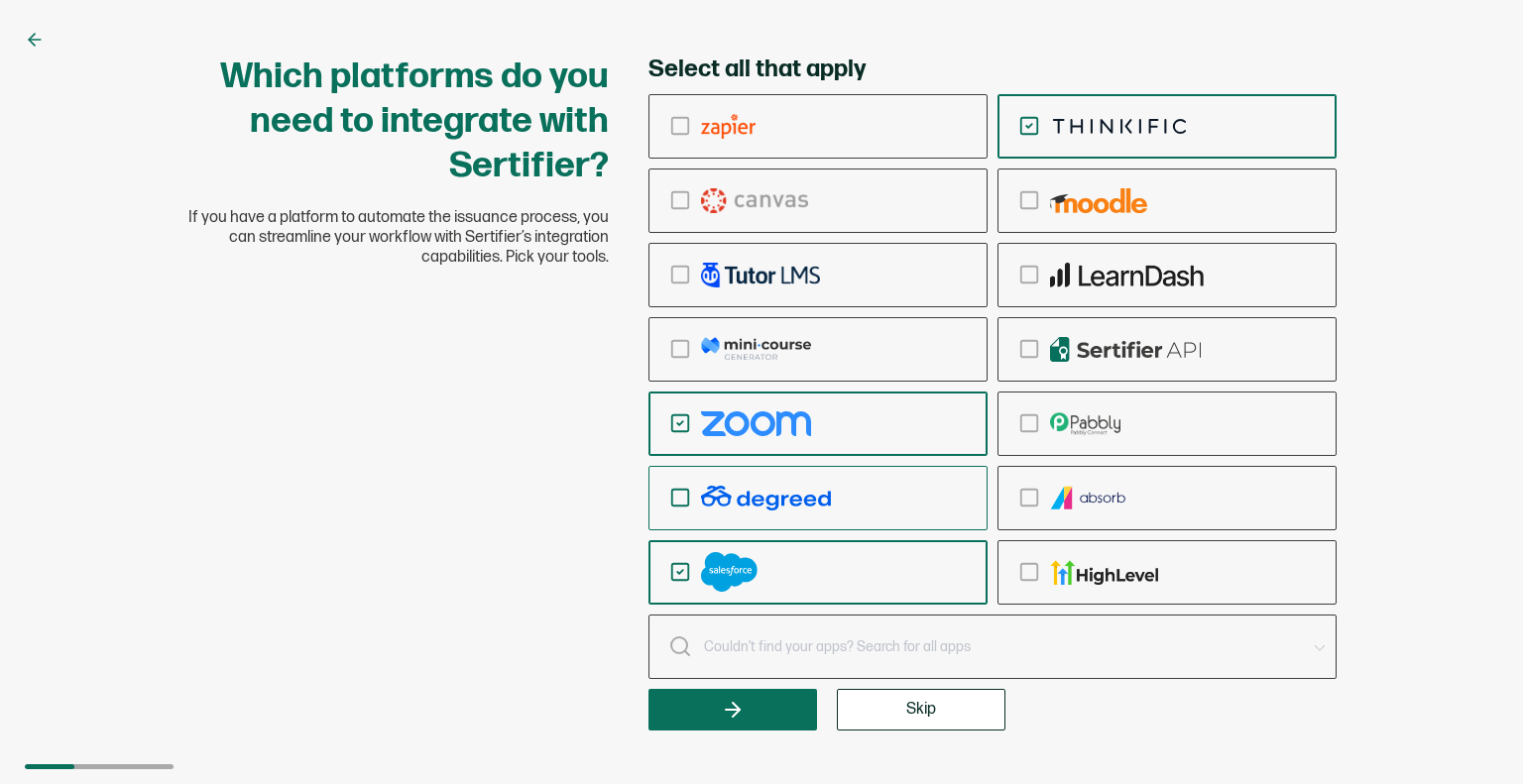 click 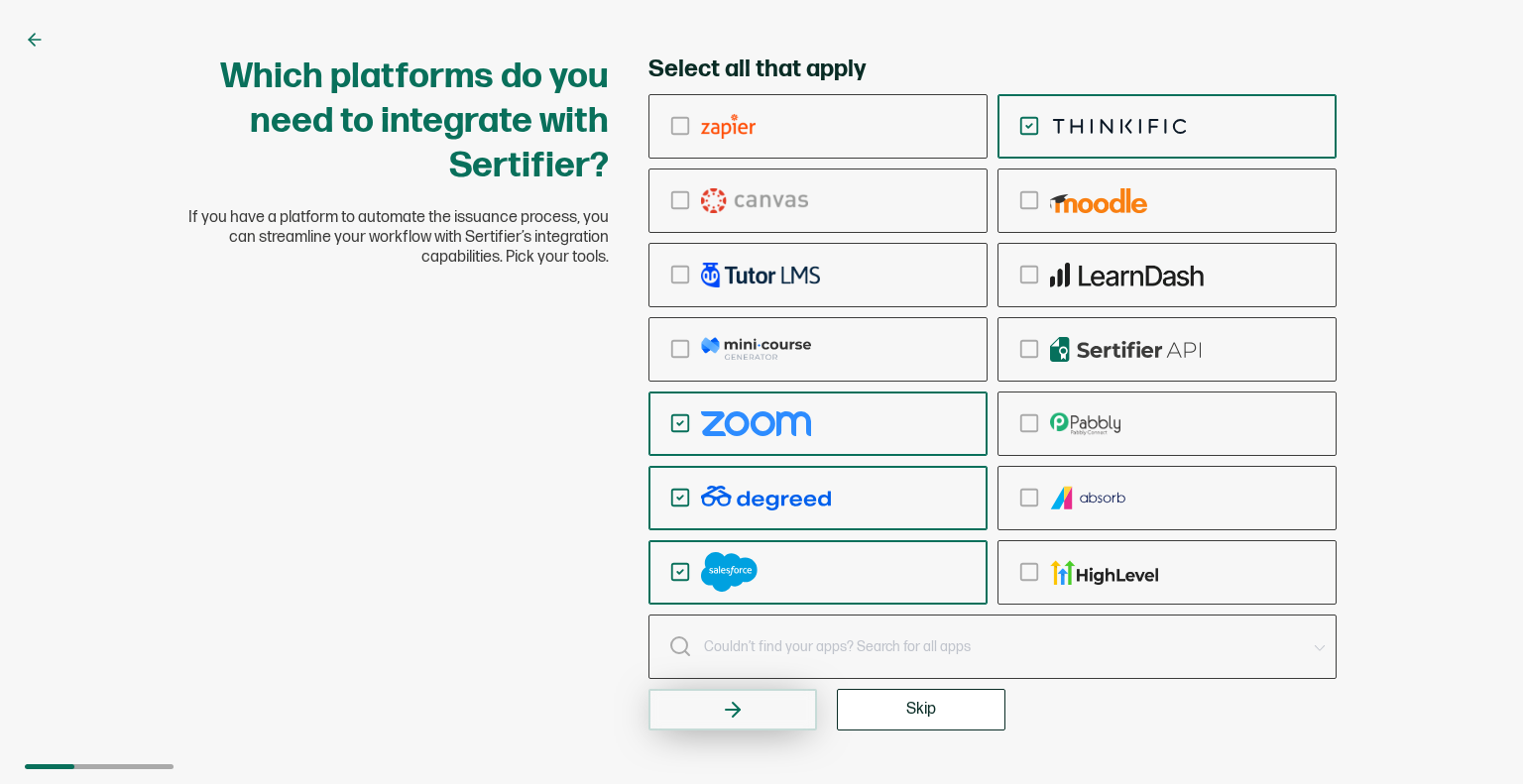 click at bounding box center (733, 710) 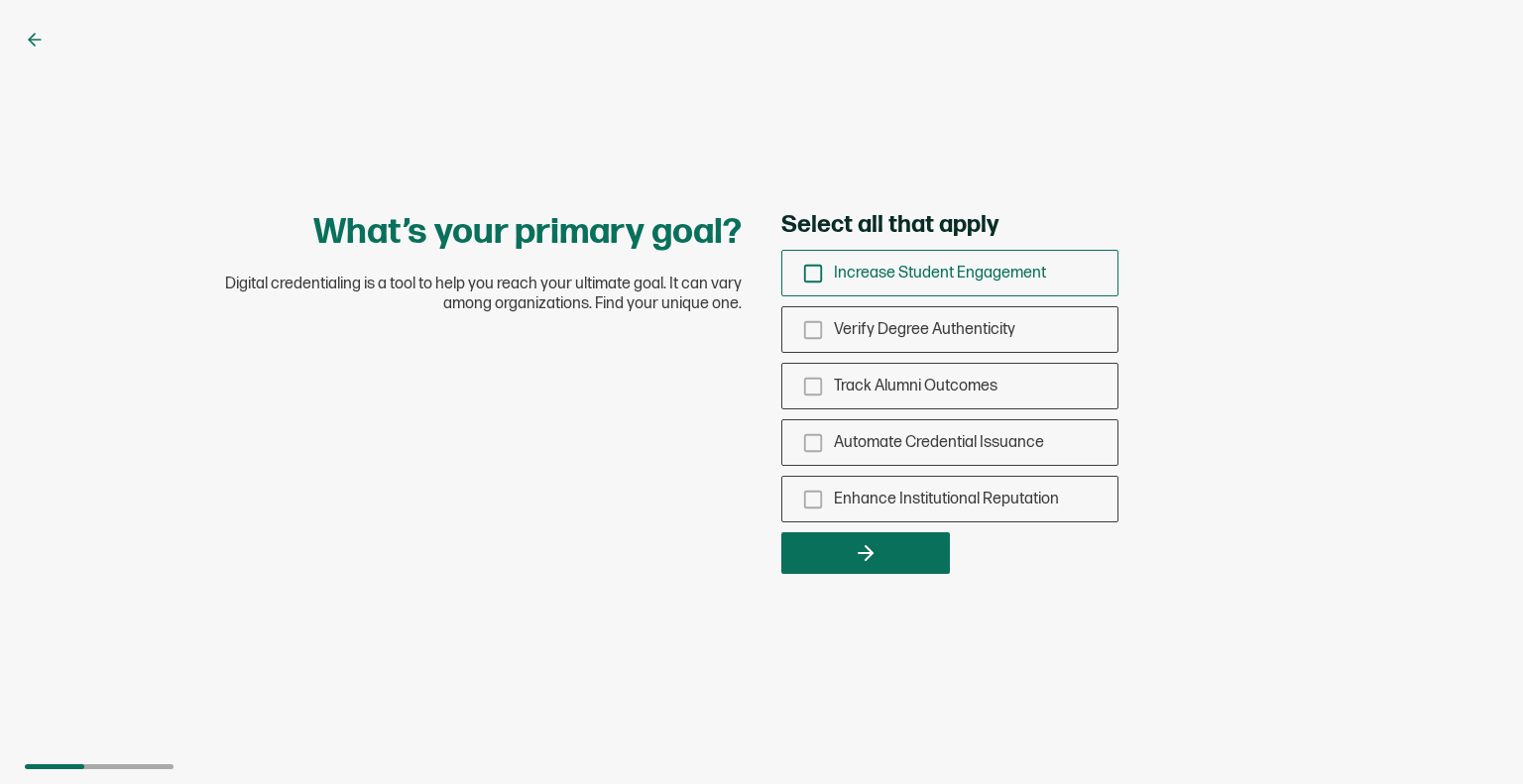 click 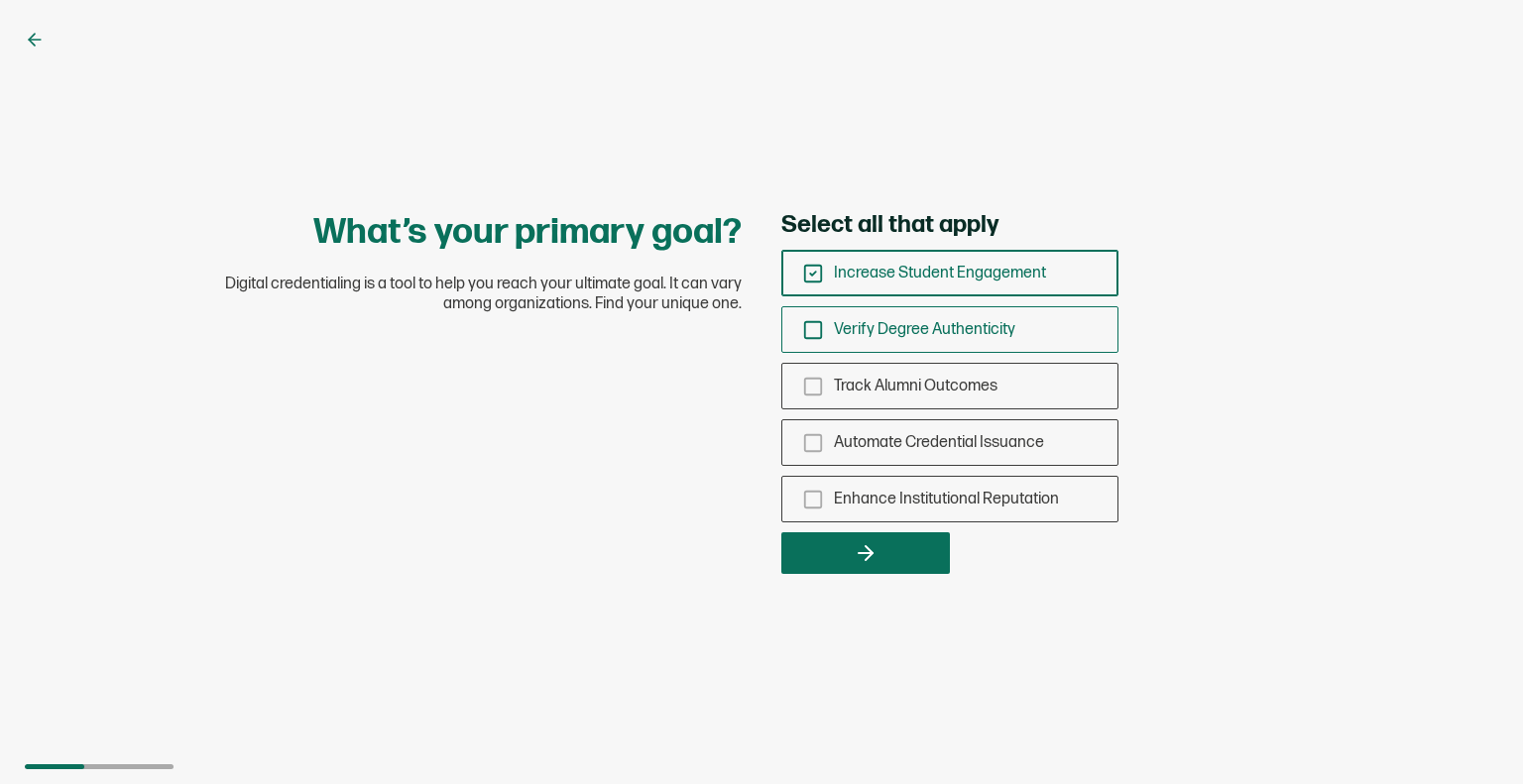 click 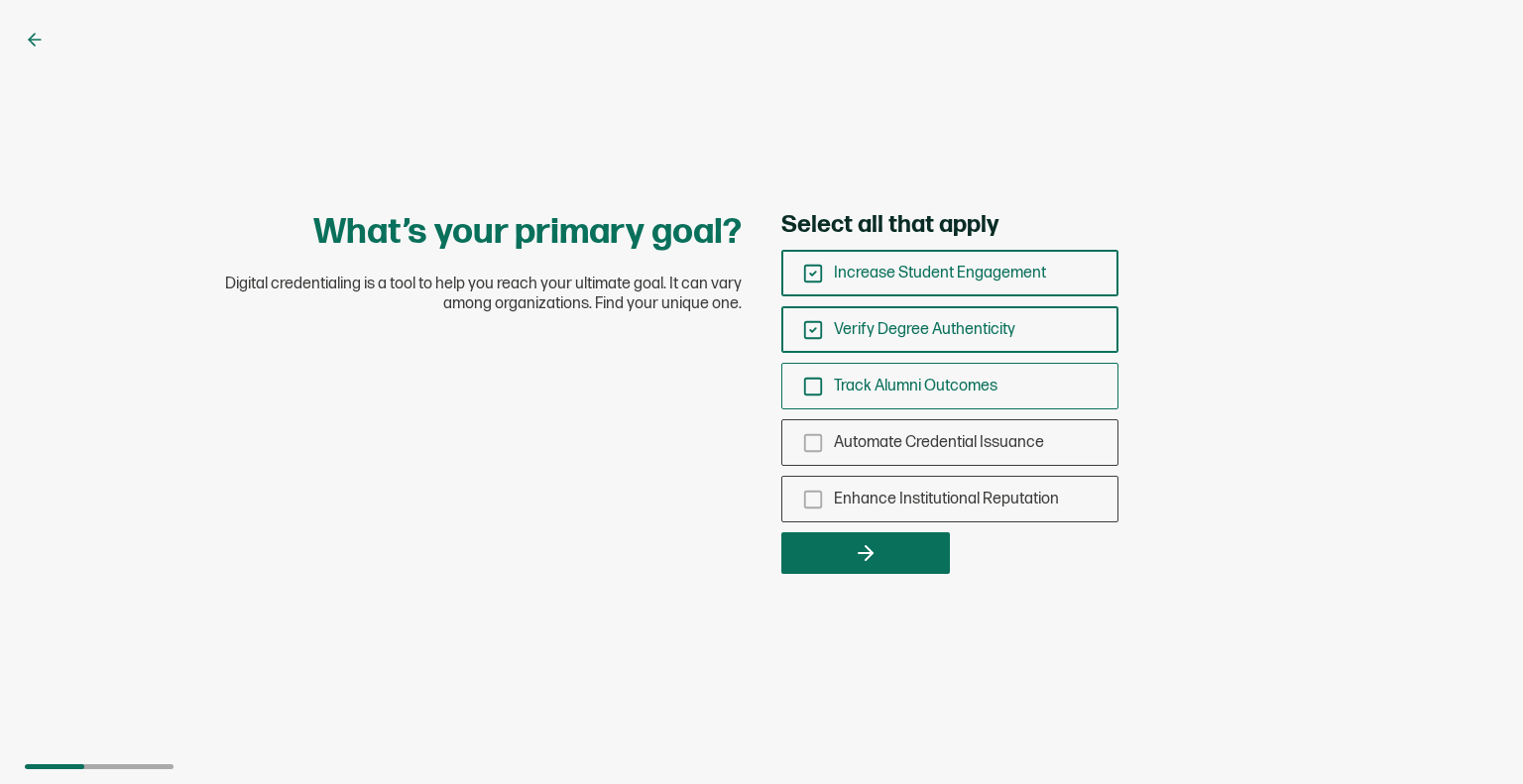 click 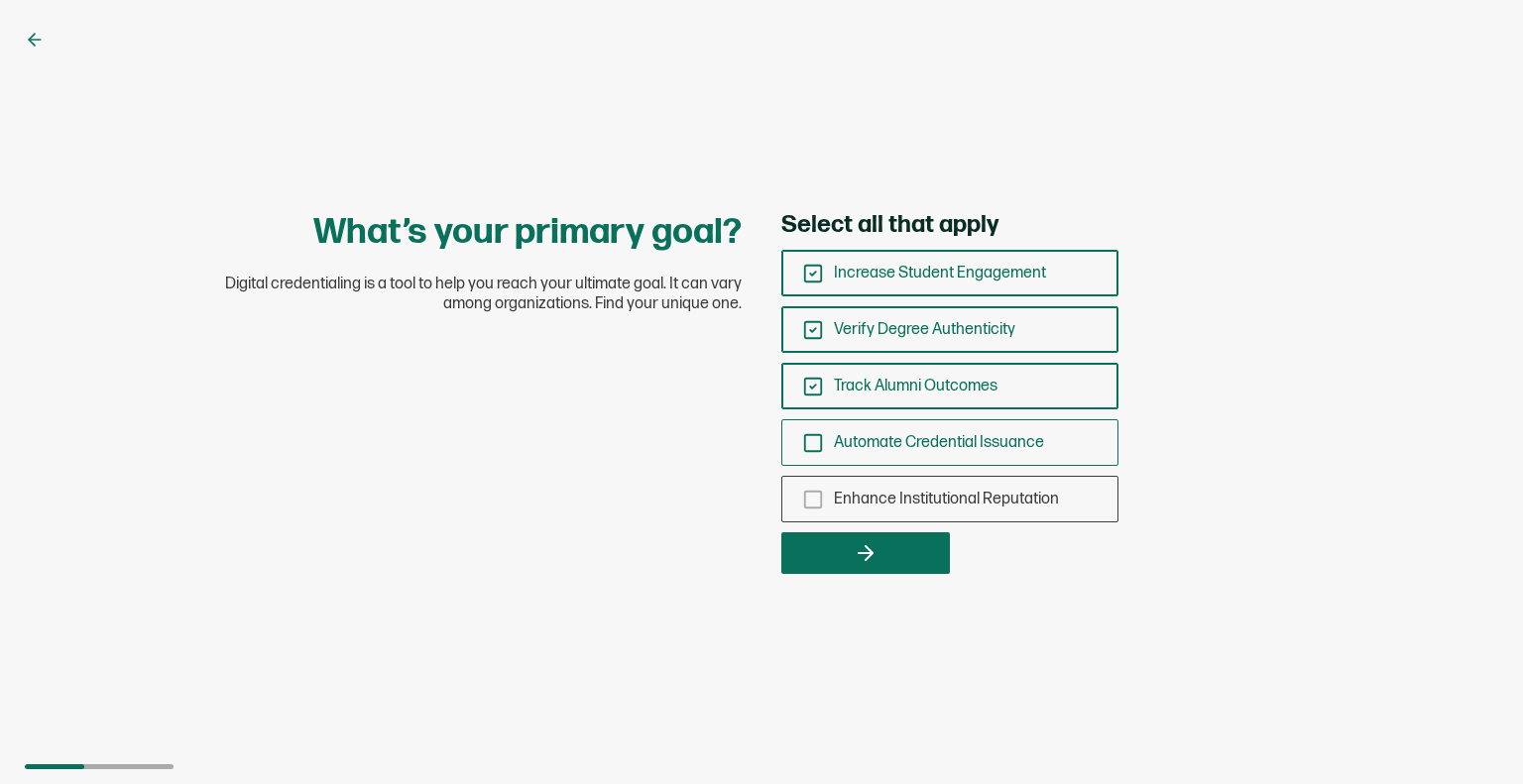 click on "Automate Credential Issuance" at bounding box center [950, 442] 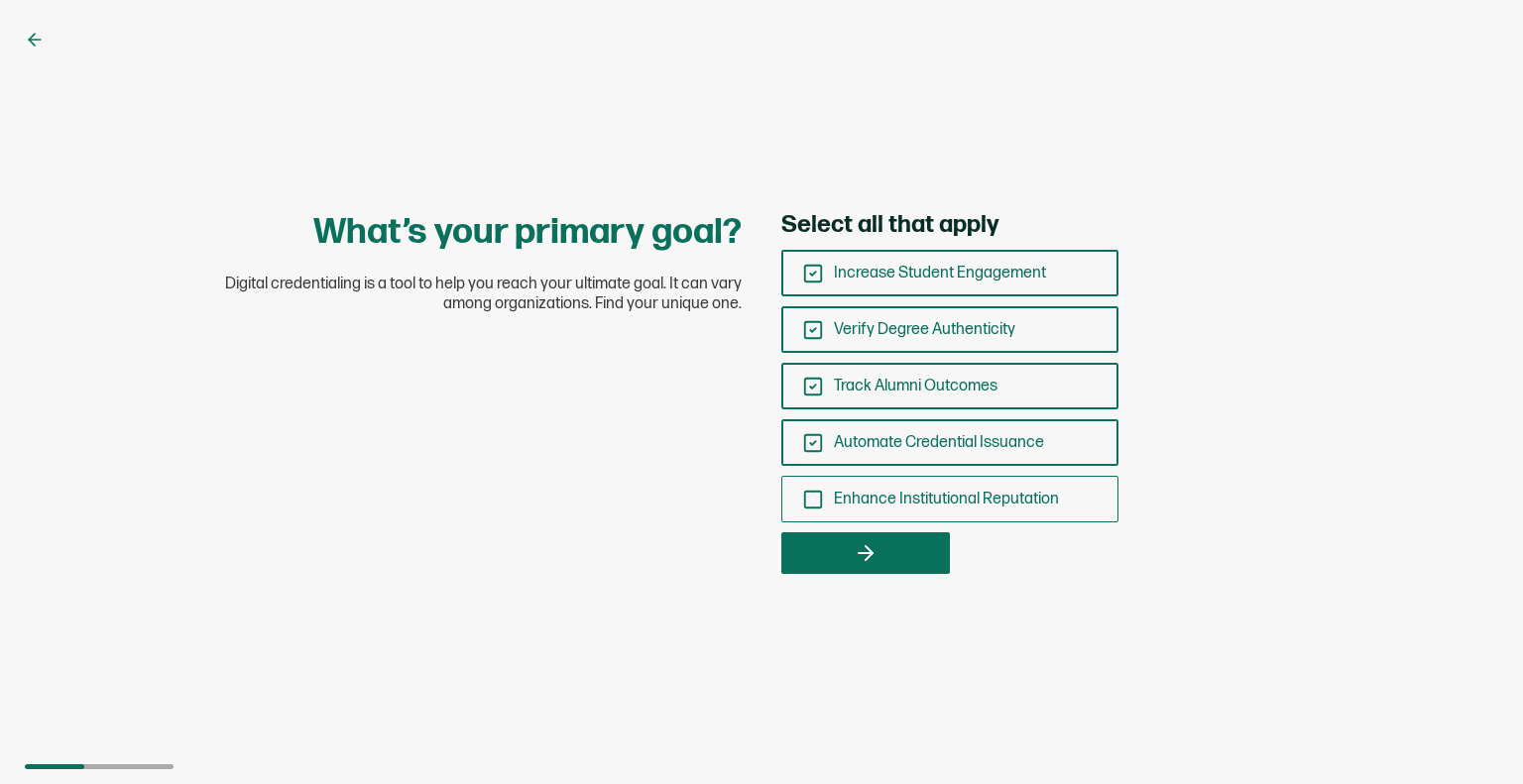 click 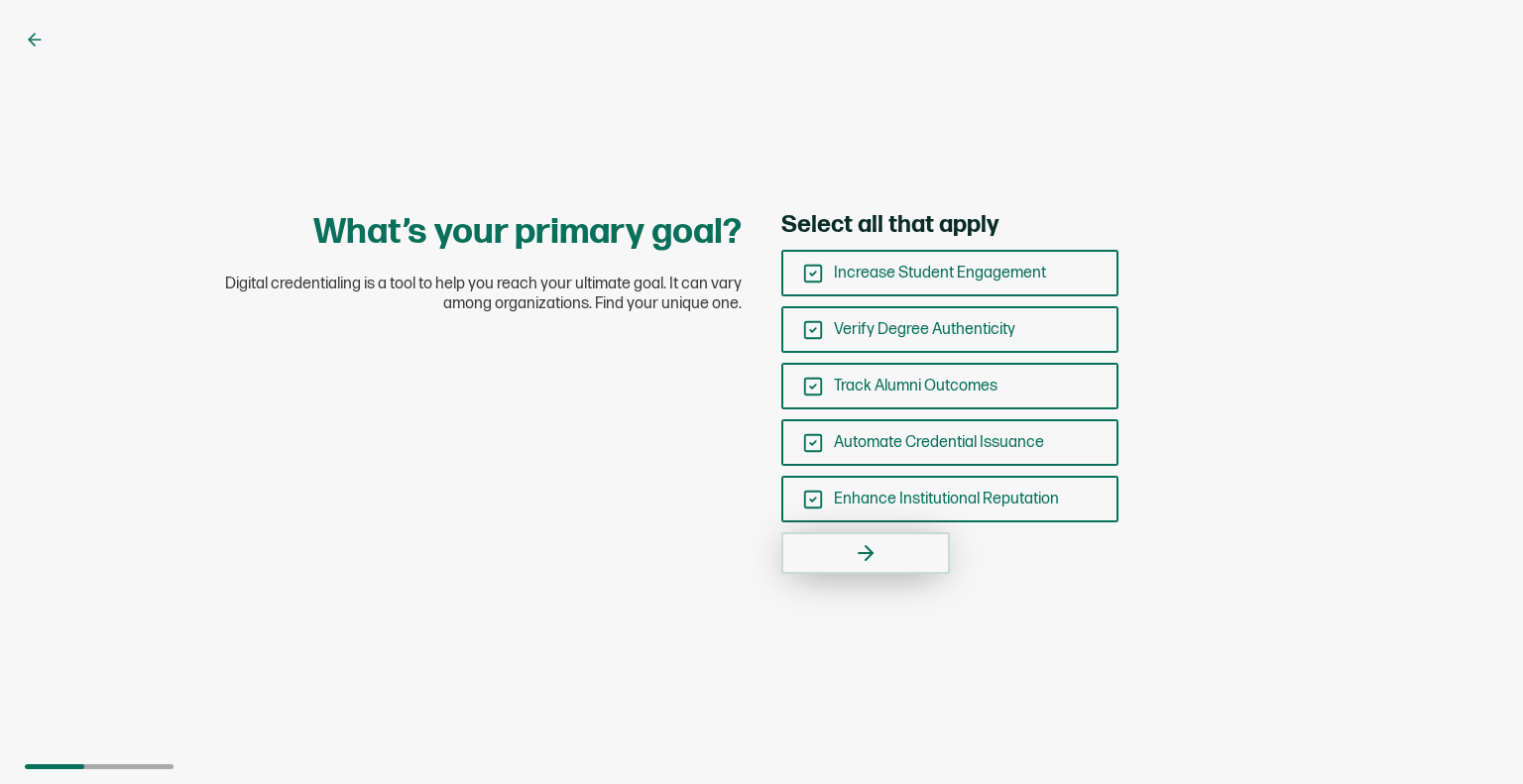 click at bounding box center (866, 553) 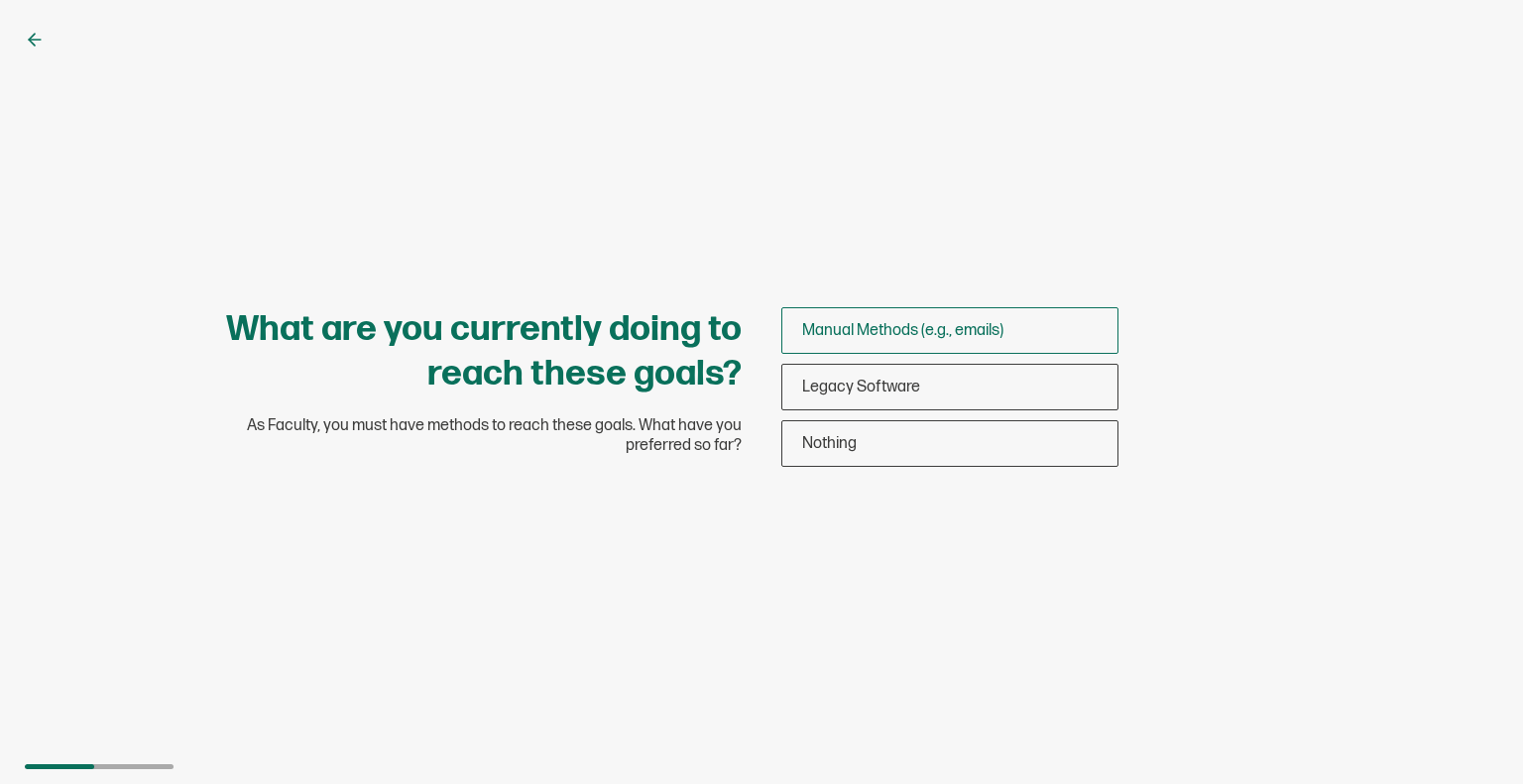 click on "Manual Methods (e.g., emails)" at bounding box center [950, 330] 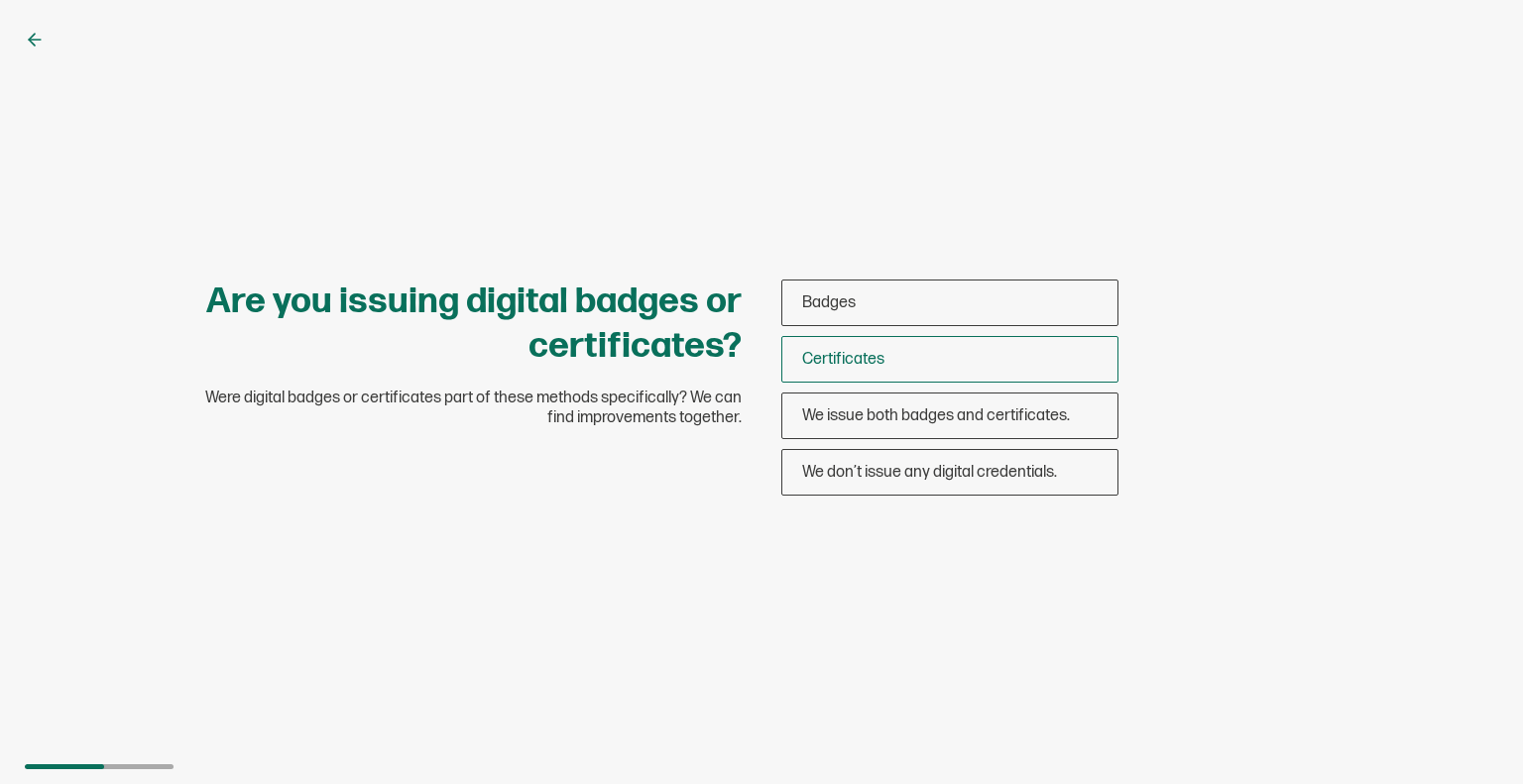 drag, startPoint x: 864, startPoint y: 293, endPoint x: 845, endPoint y: 357, distance: 66.760767 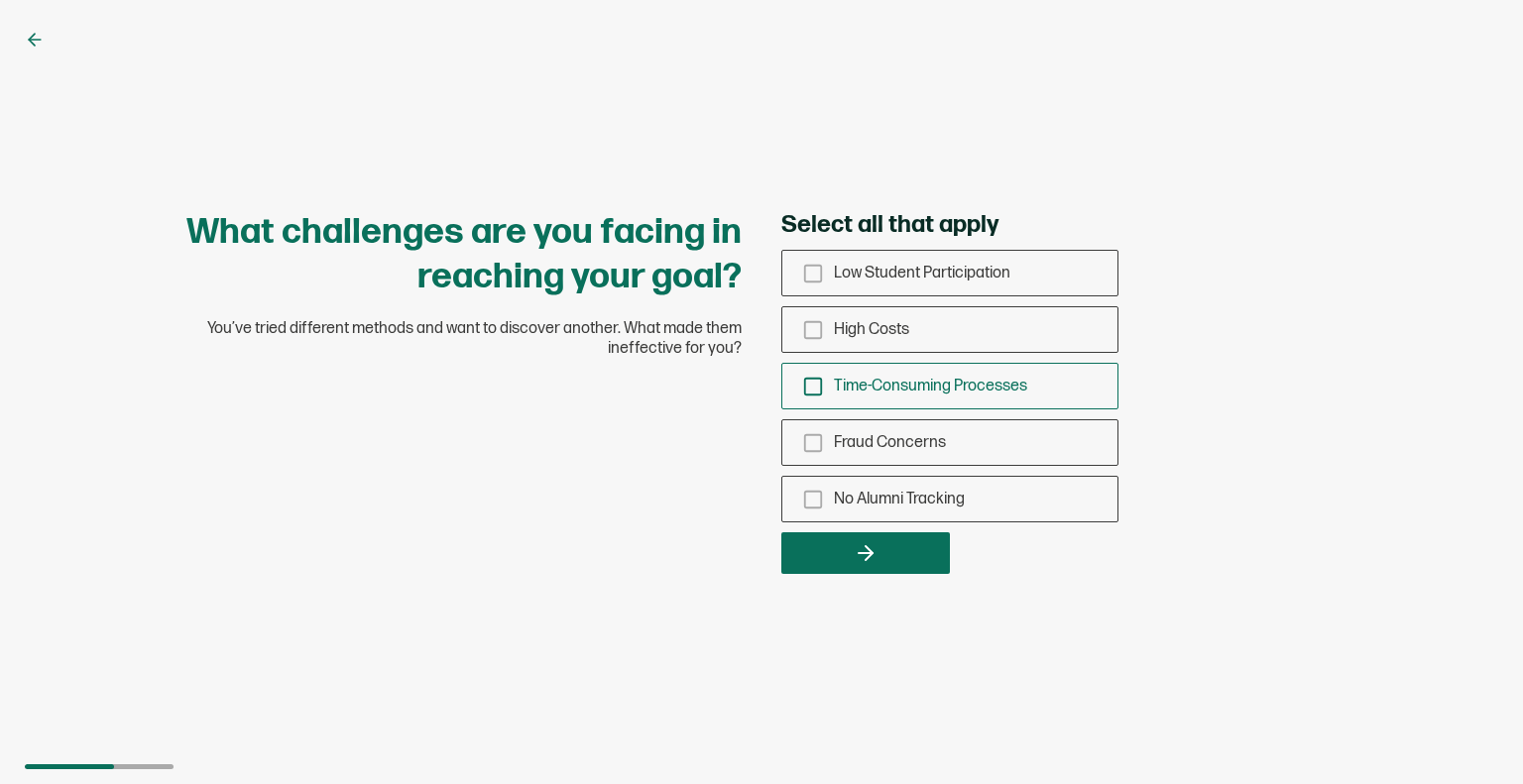 click 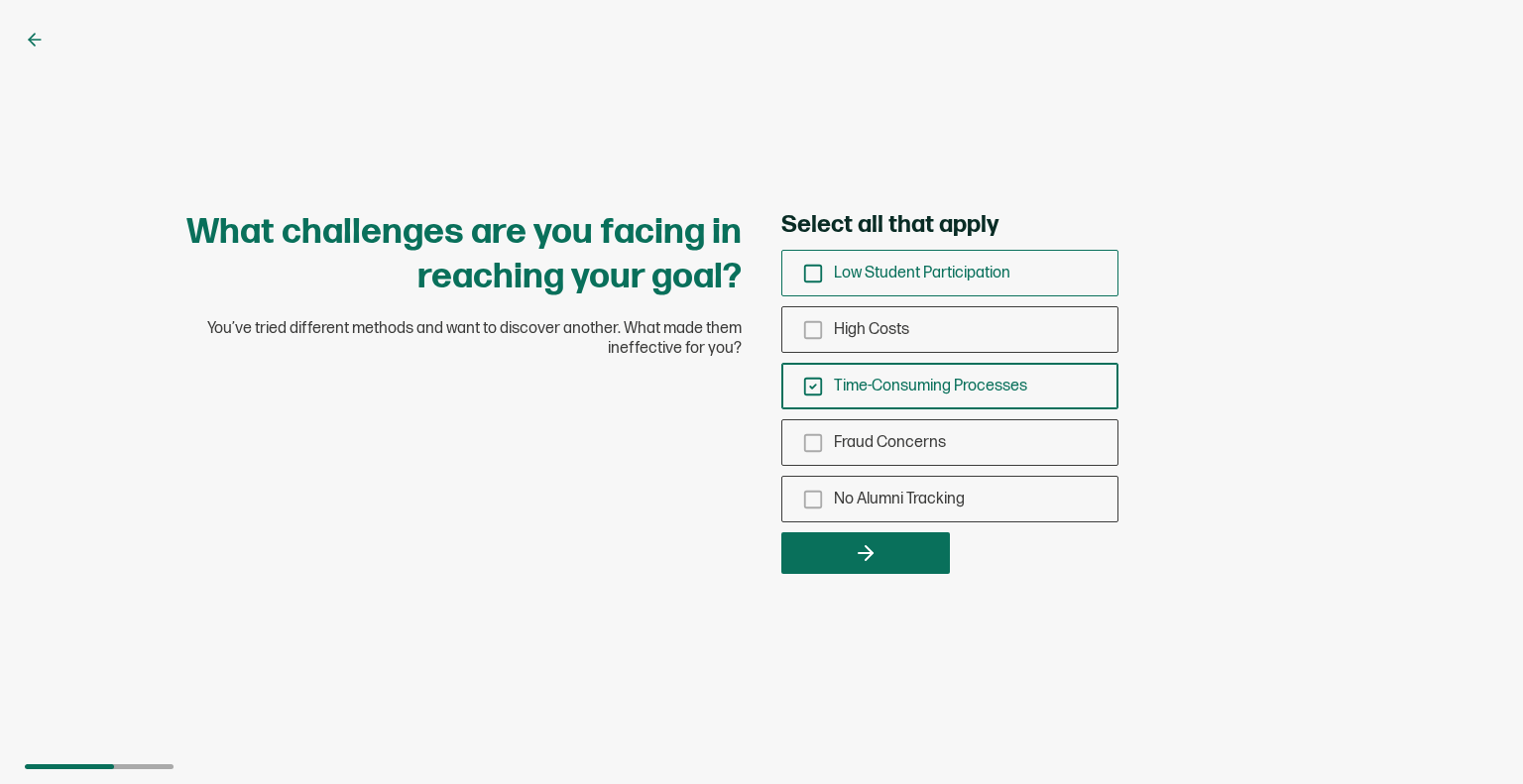 click 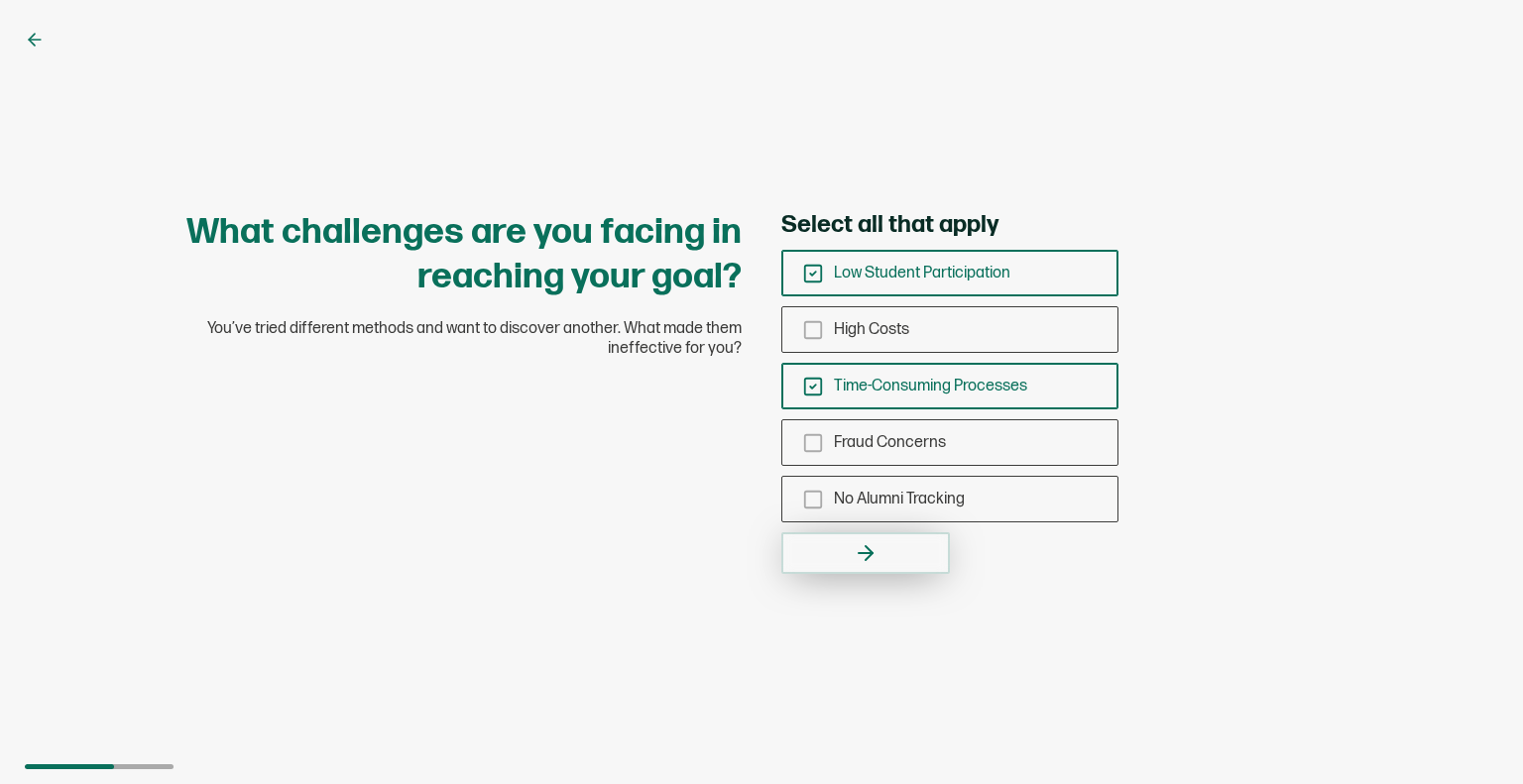 click at bounding box center [866, 553] 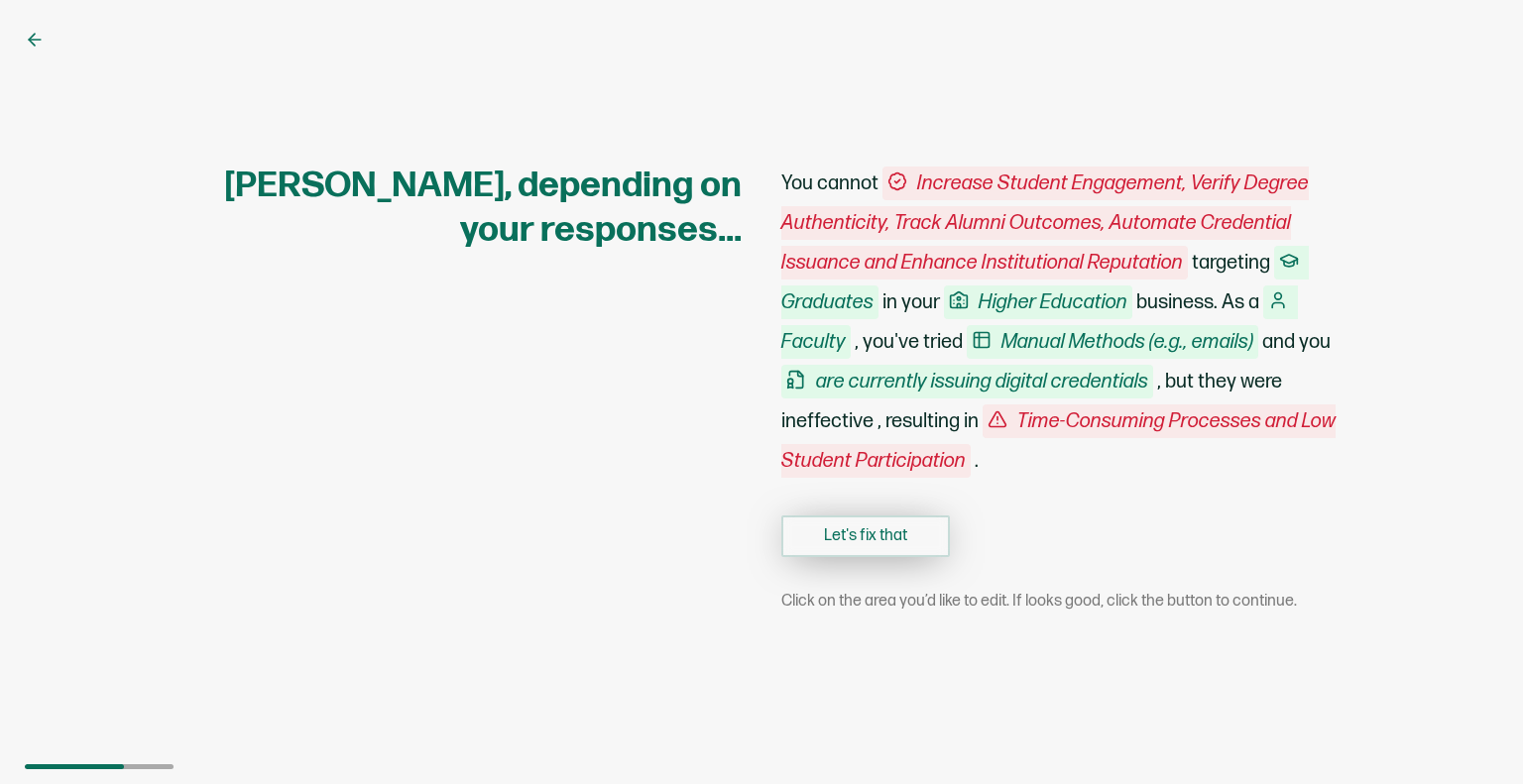 click on "Let's fix that" at bounding box center (866, 536) 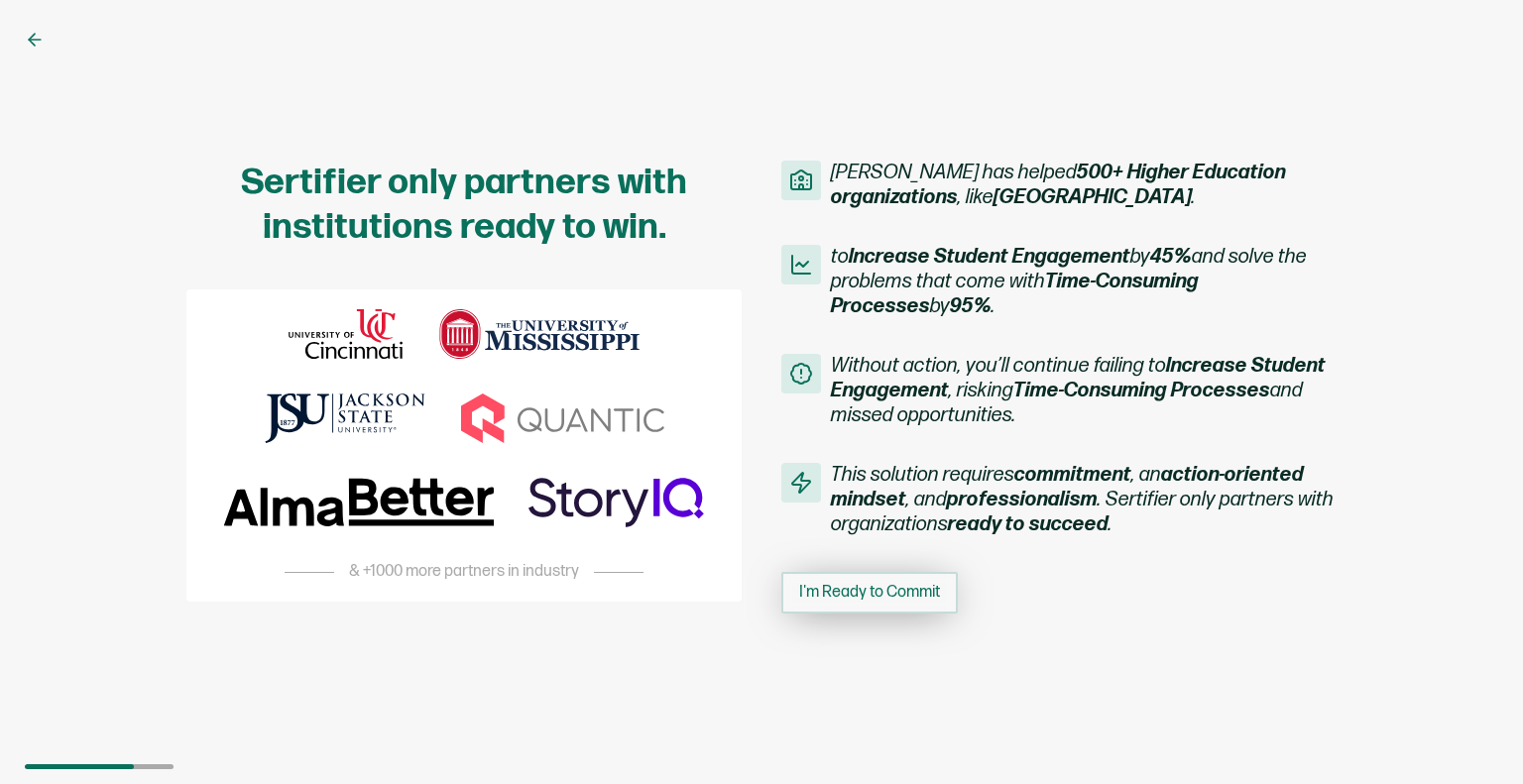 click on "I'm Ready to Commit" at bounding box center [870, 593] 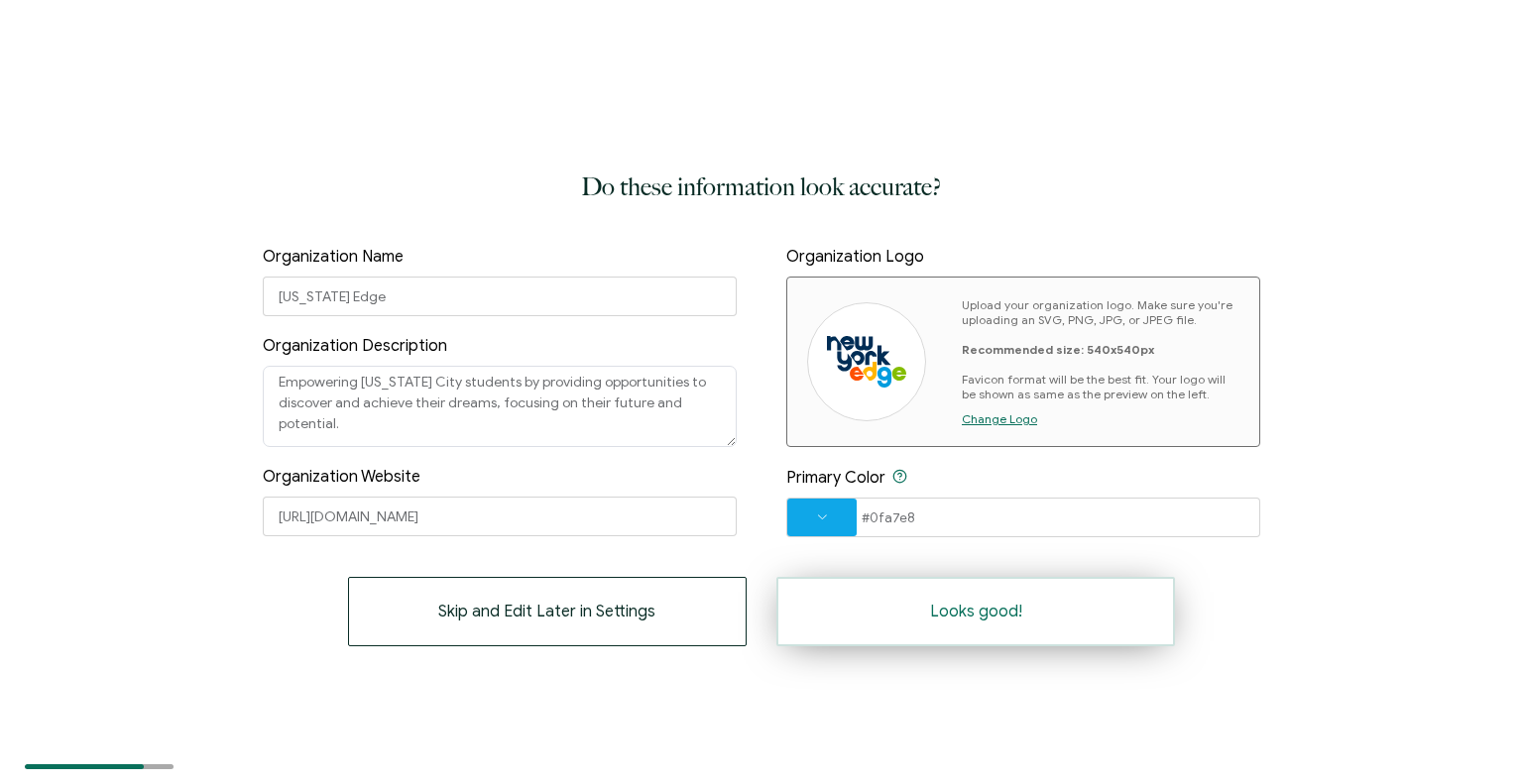 click on "Looks good!" at bounding box center (976, 612) 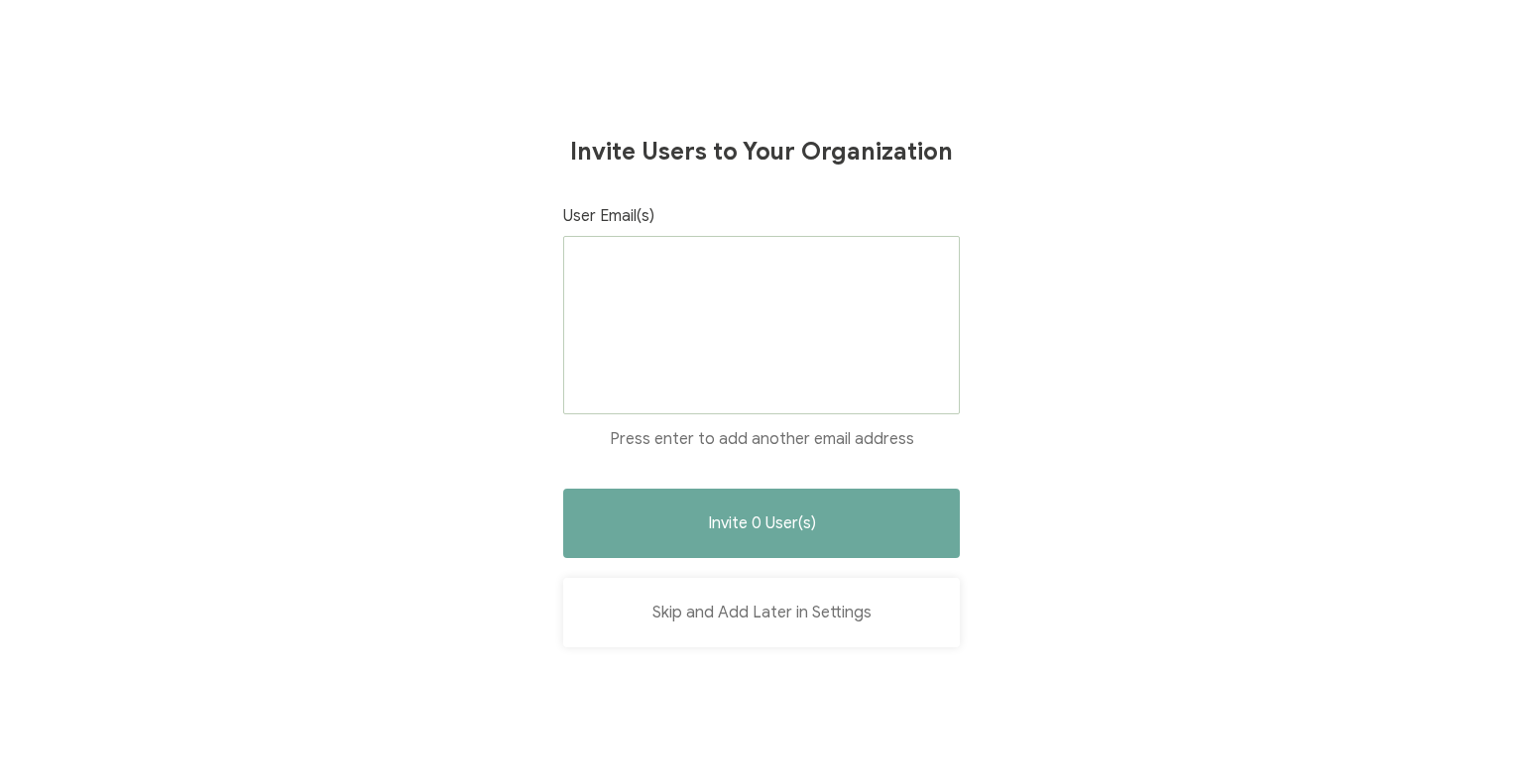 click on "Skip and Add Later in Settings" at bounding box center [762, 613] 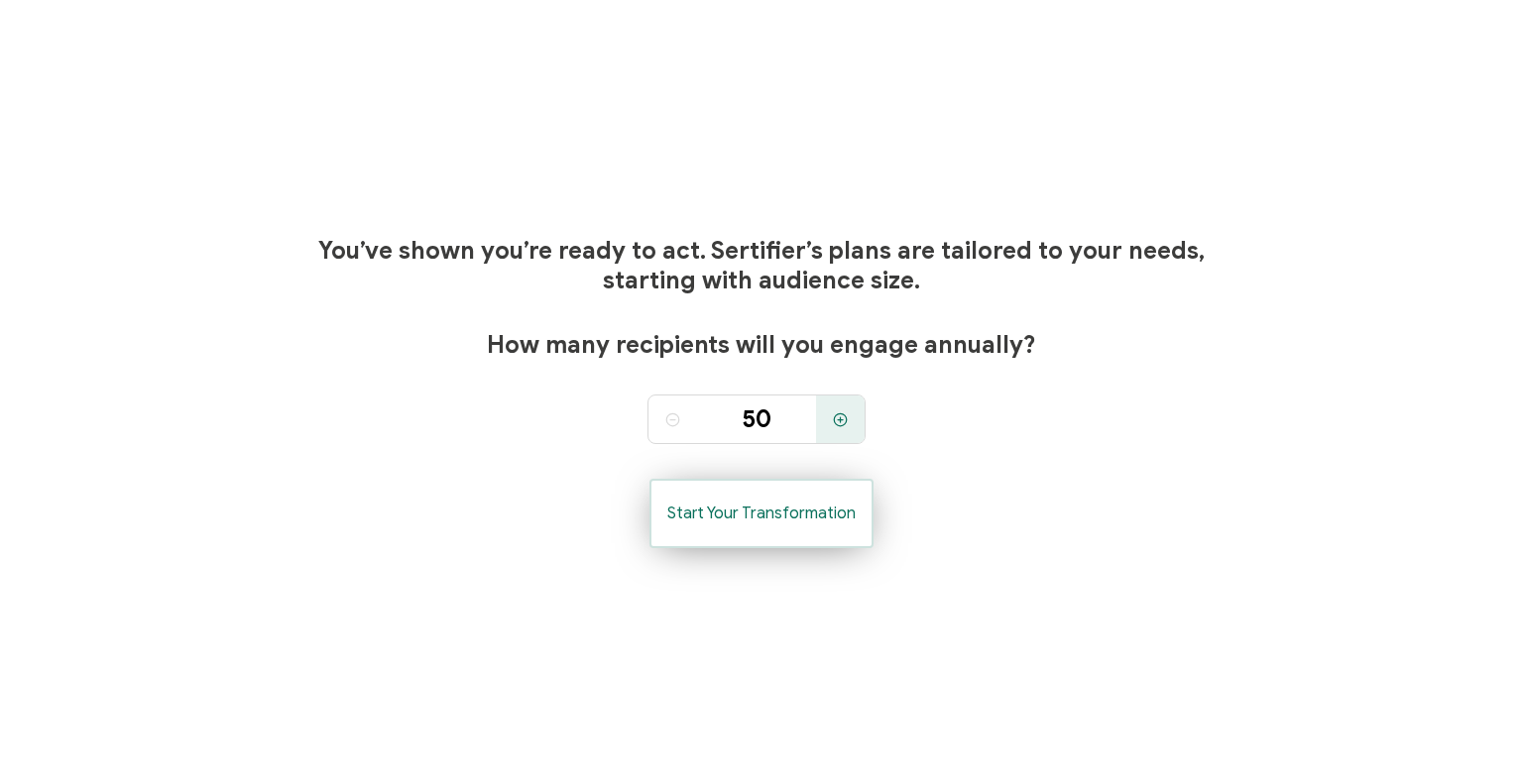 click on "Start Your Transformation" at bounding box center (762, 513) 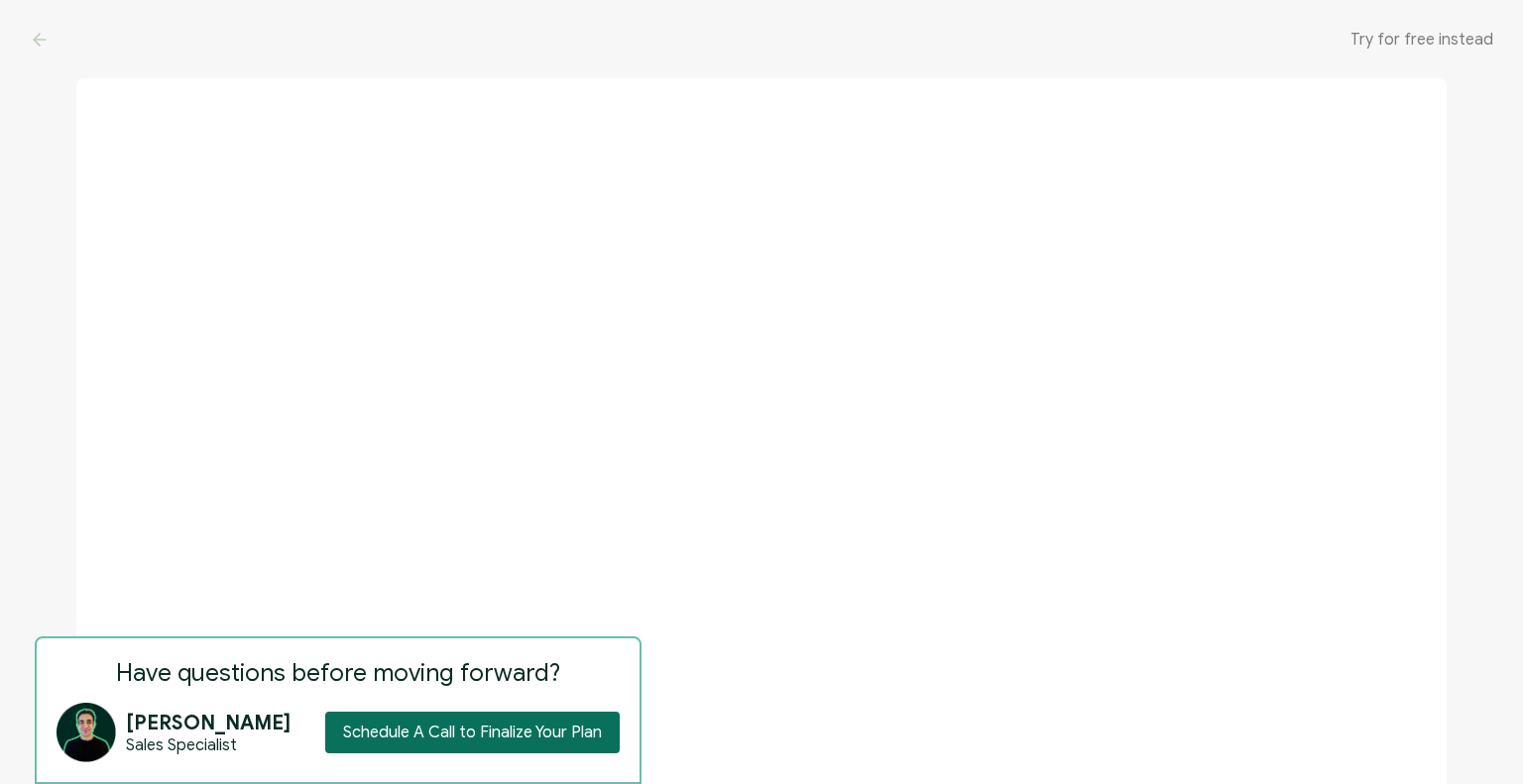 scroll, scrollTop: 0, scrollLeft: 0, axis: both 